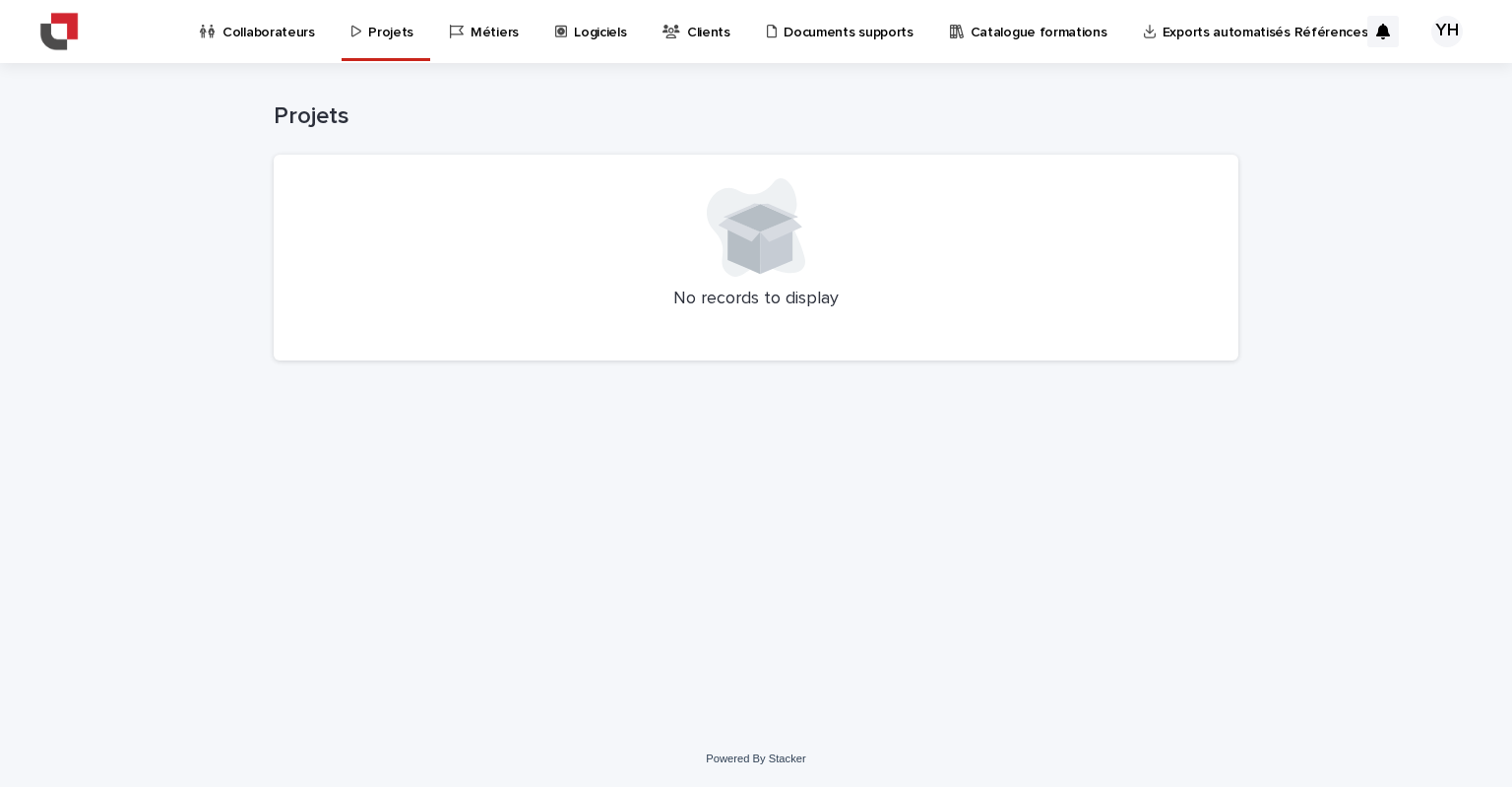 scroll, scrollTop: 0, scrollLeft: 0, axis: both 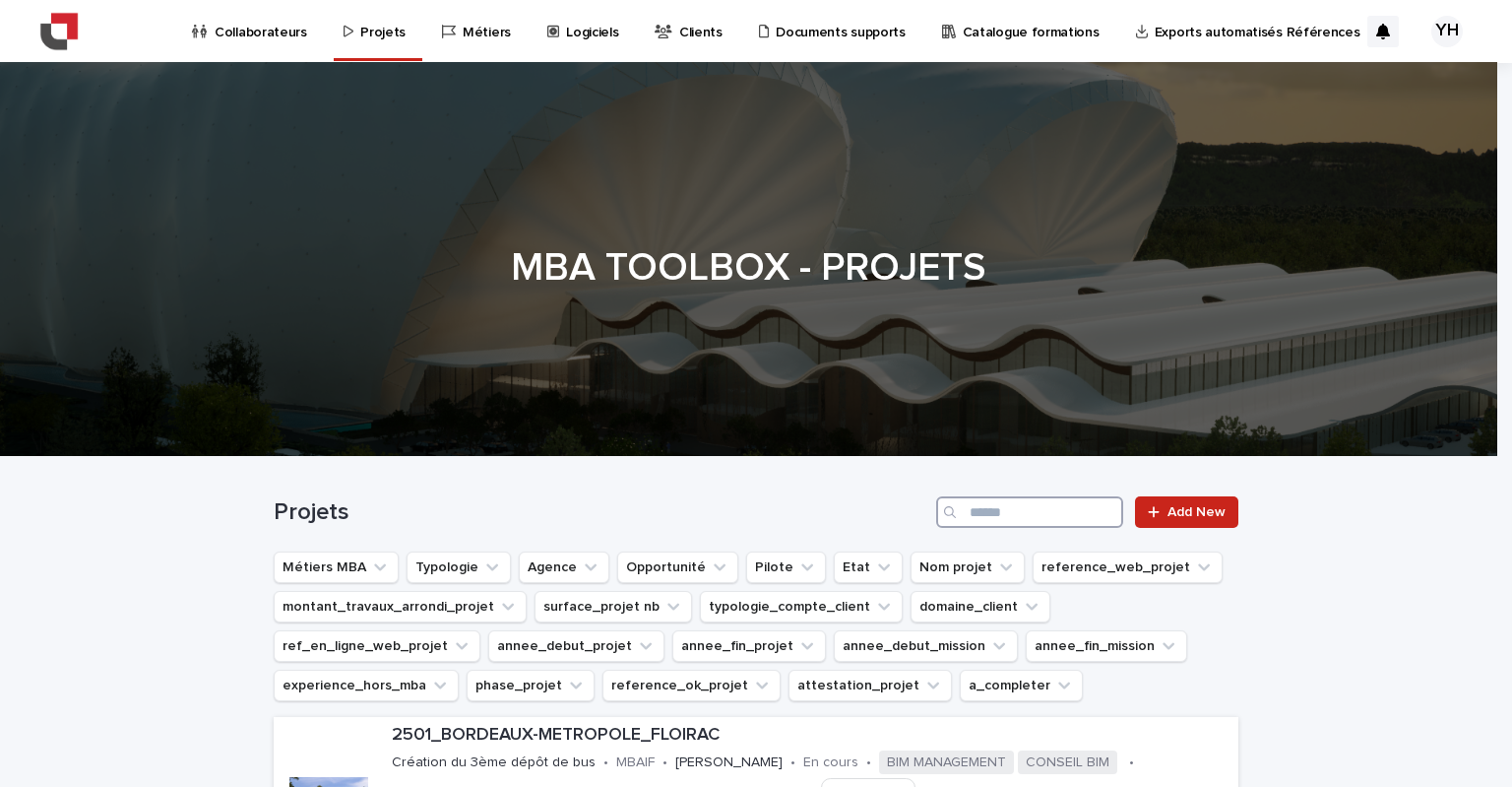 click at bounding box center (1030, 512) 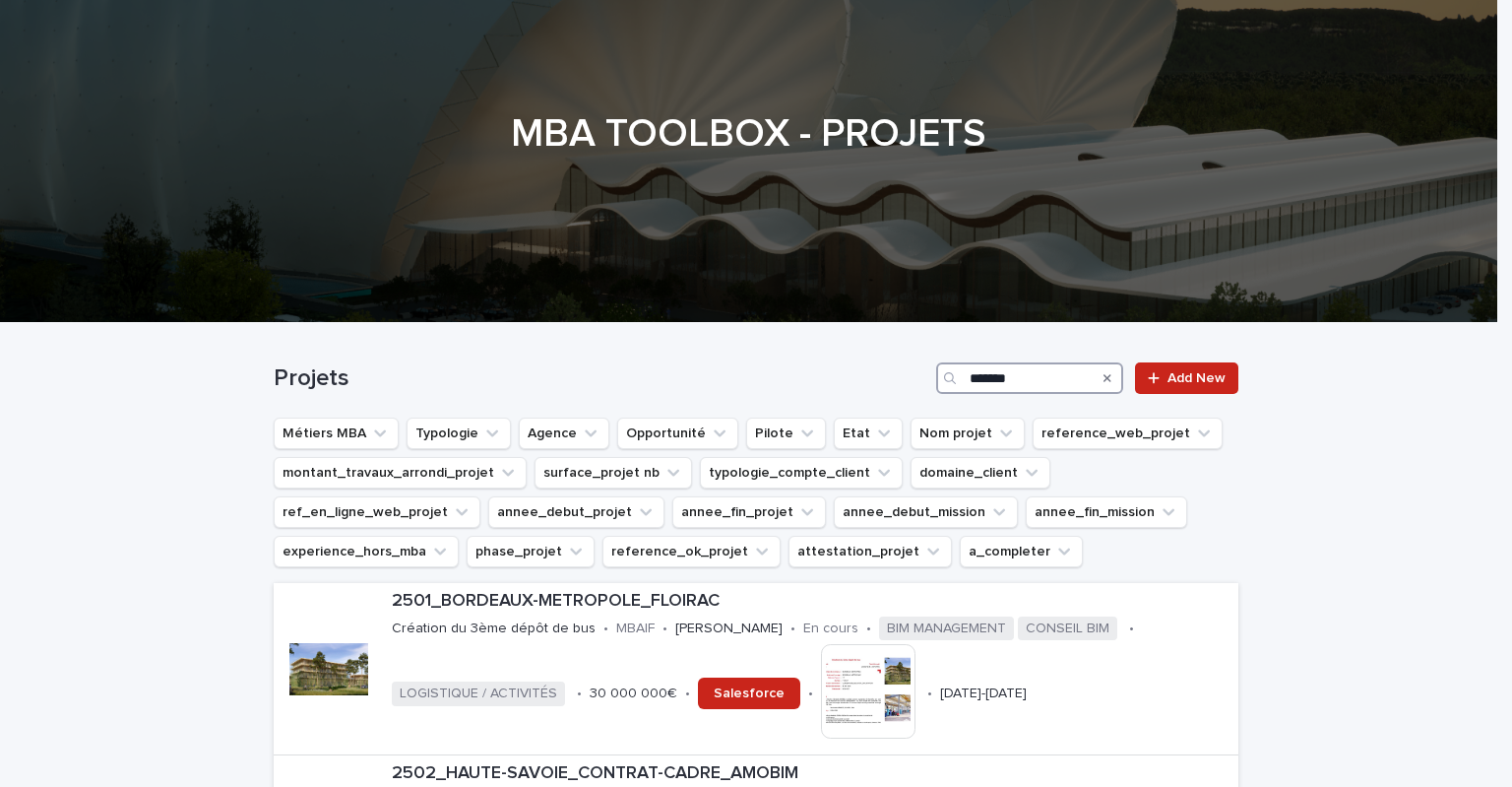 scroll, scrollTop: 0, scrollLeft: 0, axis: both 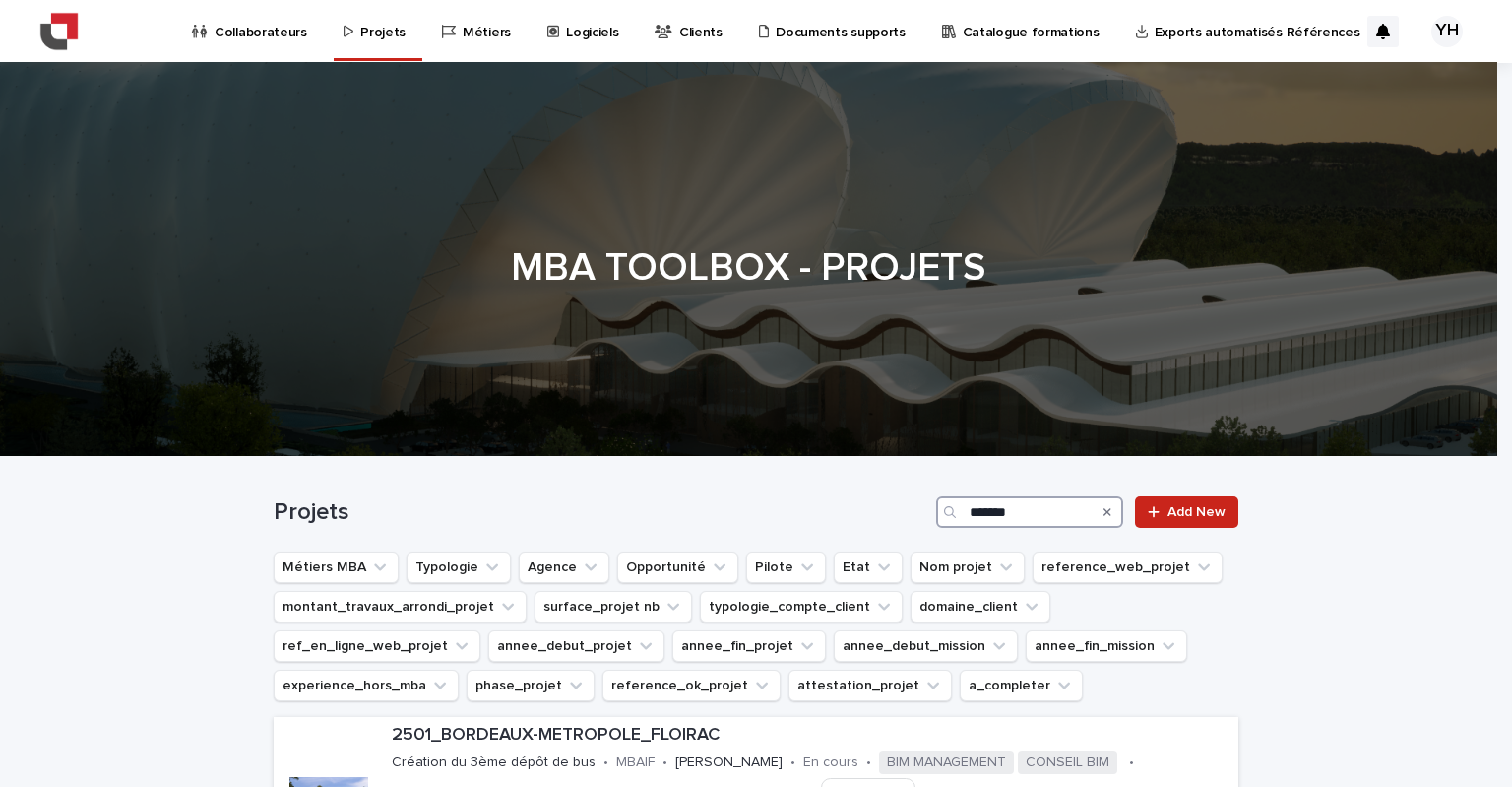 drag, startPoint x: 1028, startPoint y: 510, endPoint x: 852, endPoint y: 507, distance: 176.02557 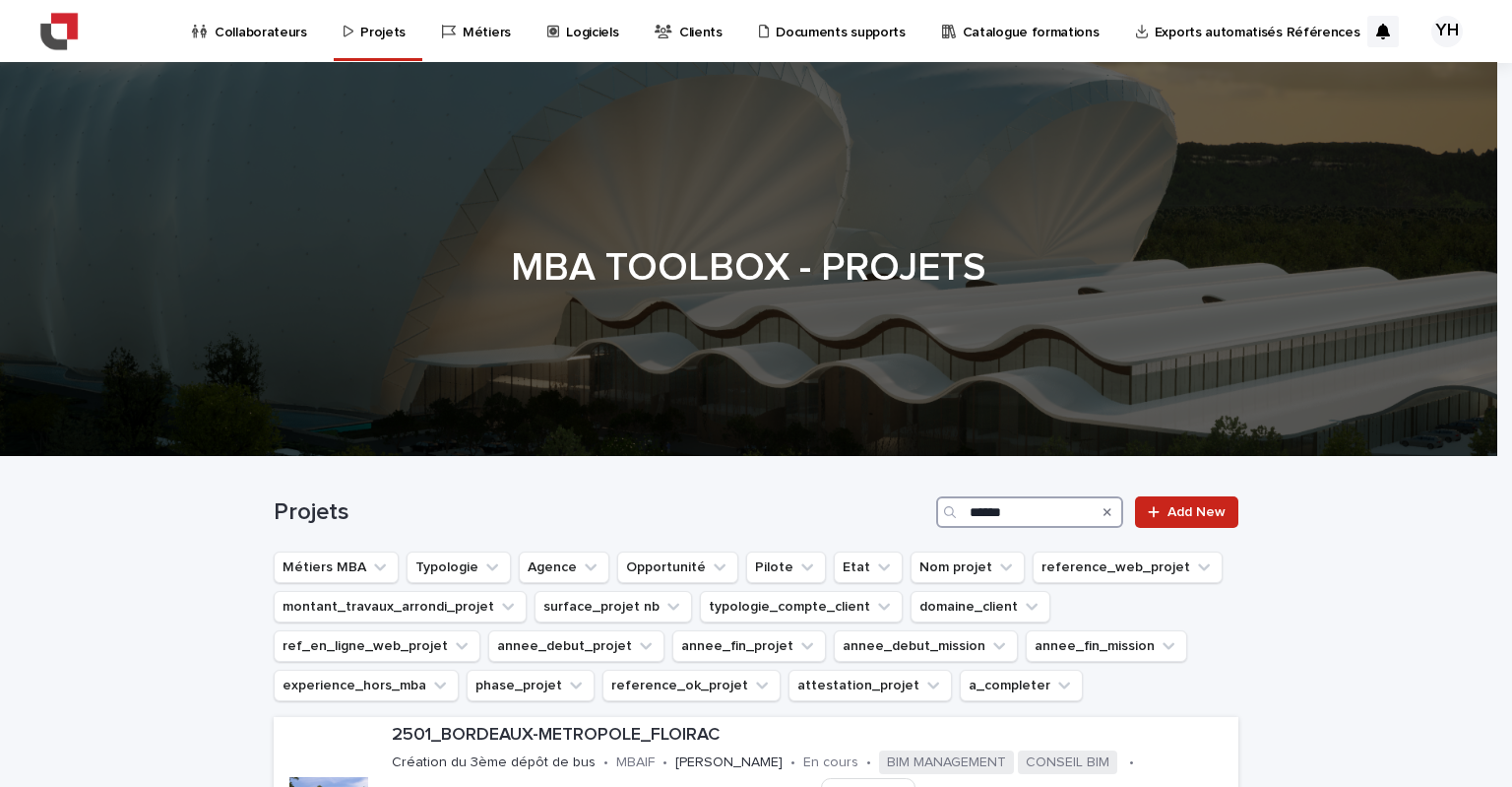 type on "******" 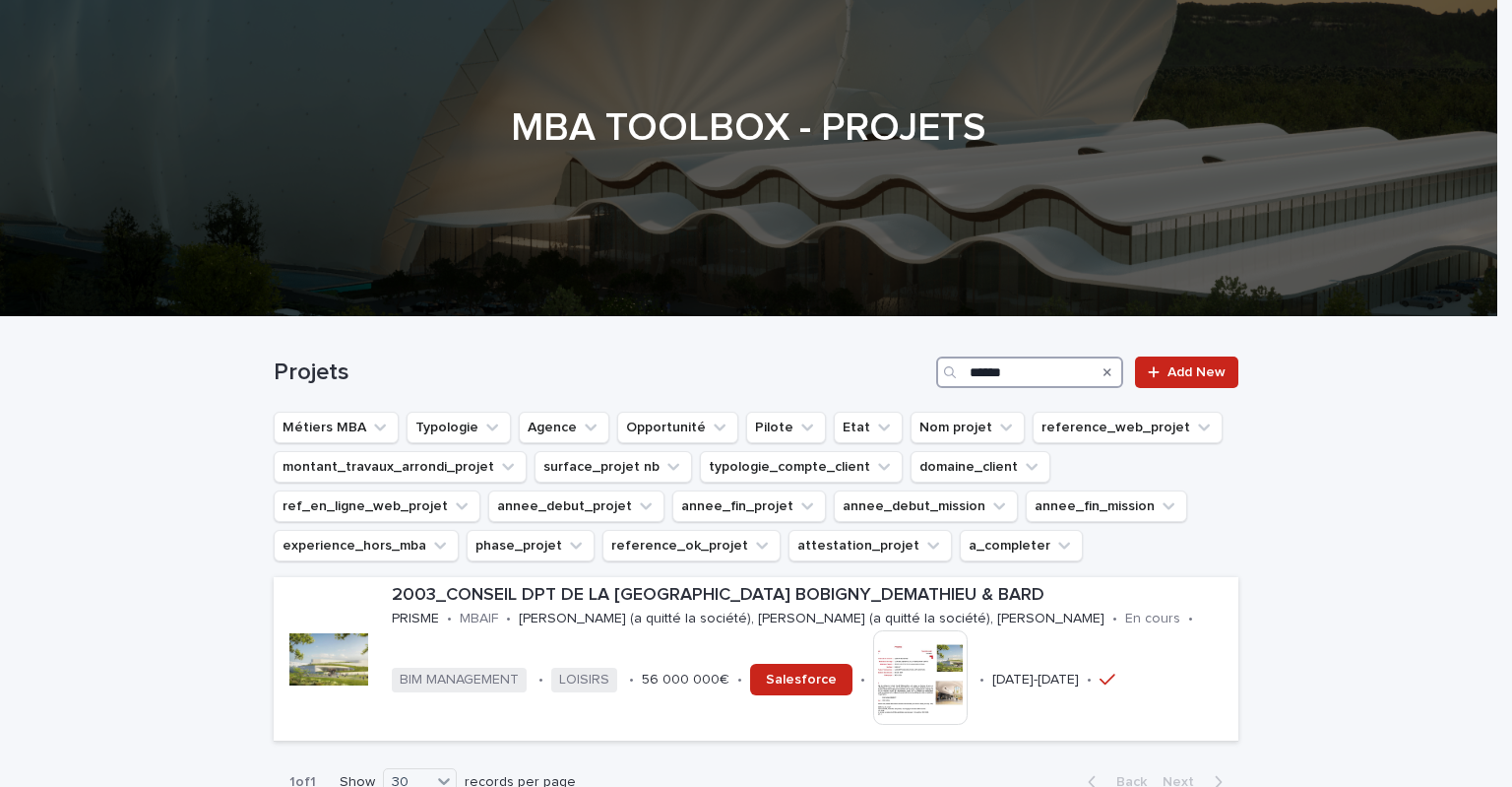 scroll, scrollTop: 295, scrollLeft: 0, axis: vertical 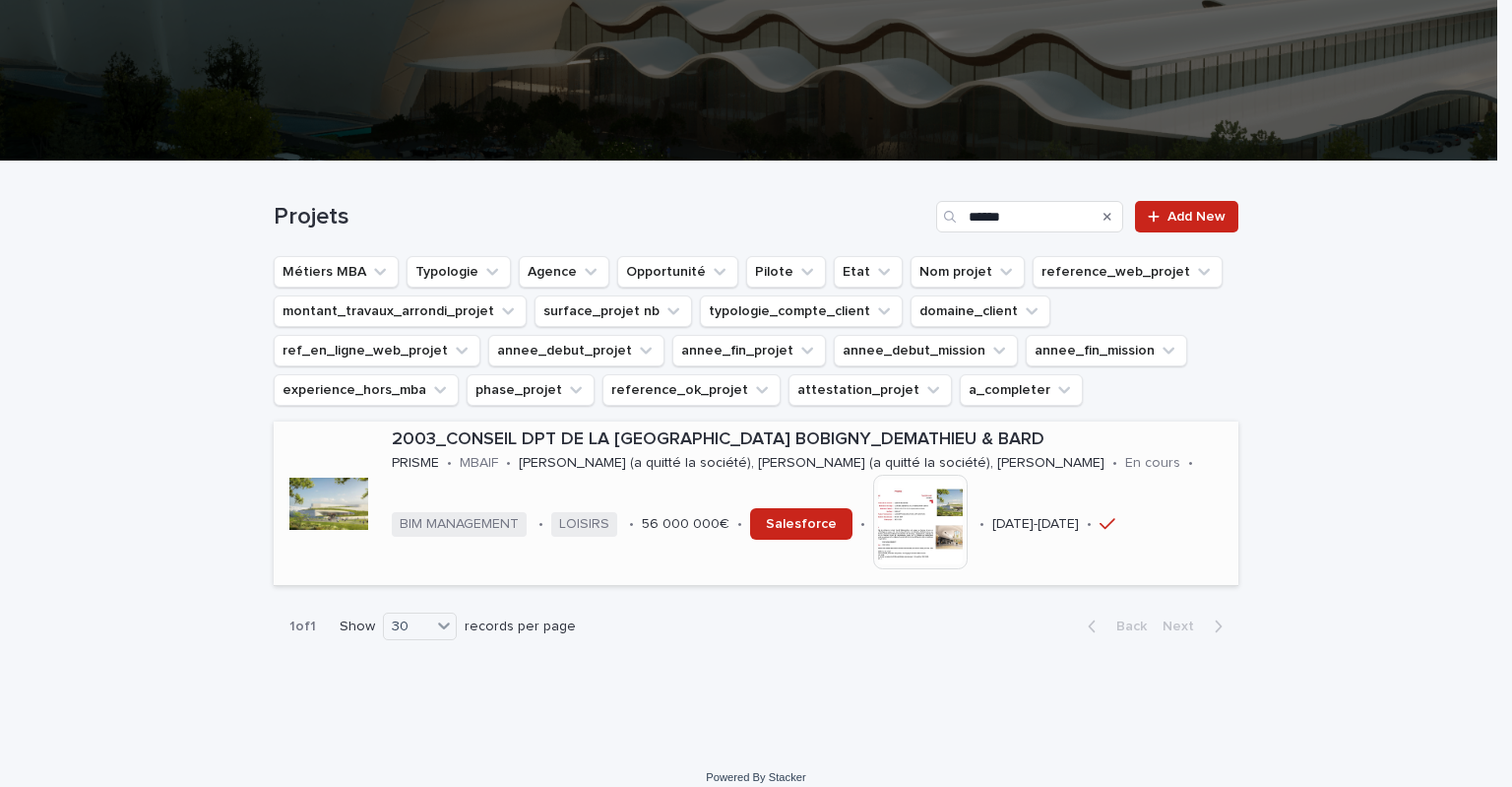 click at bounding box center (920, 522) 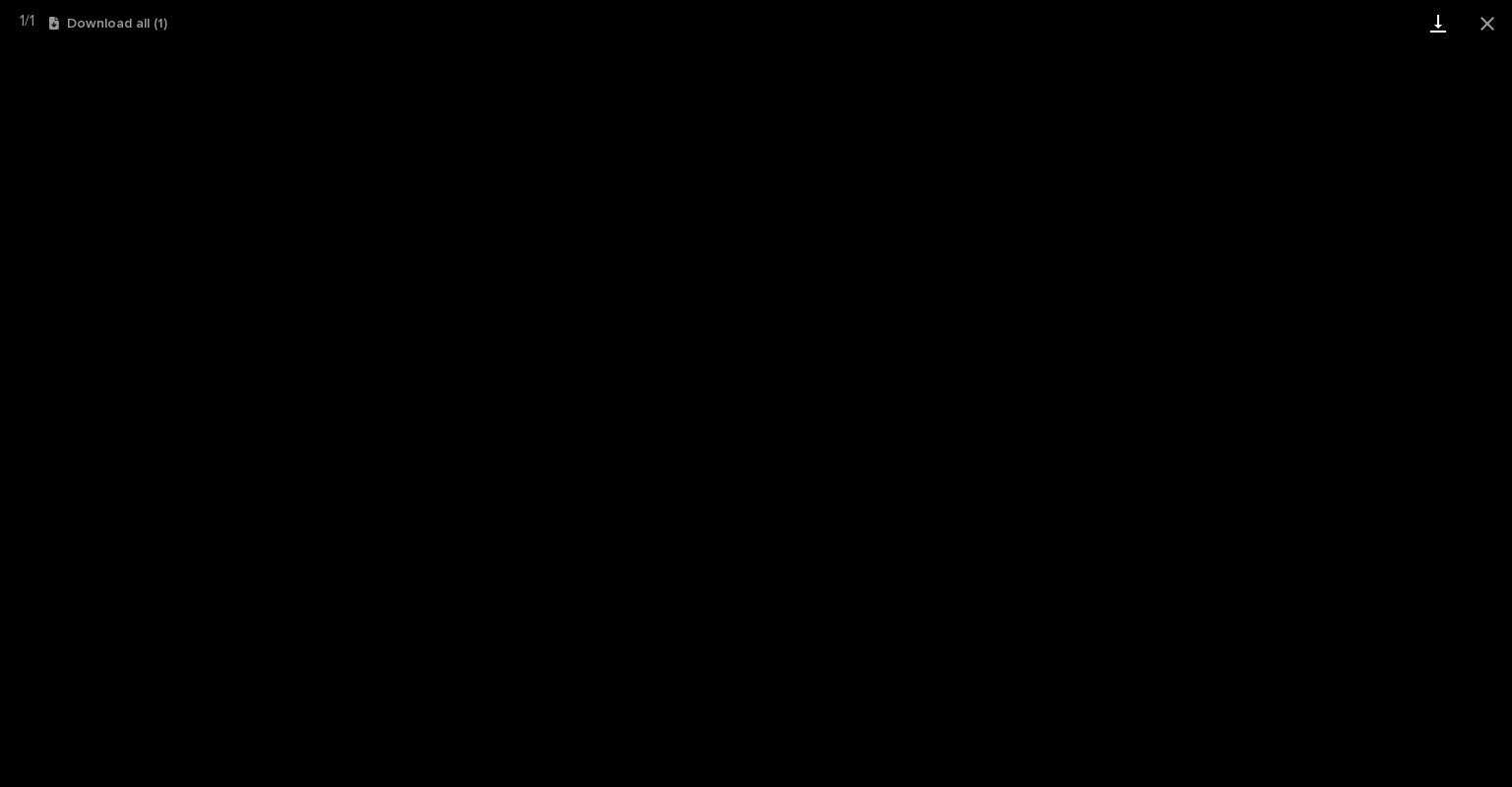 drag, startPoint x: 1496, startPoint y: 23, endPoint x: 1453, endPoint y: 29, distance: 43.416587 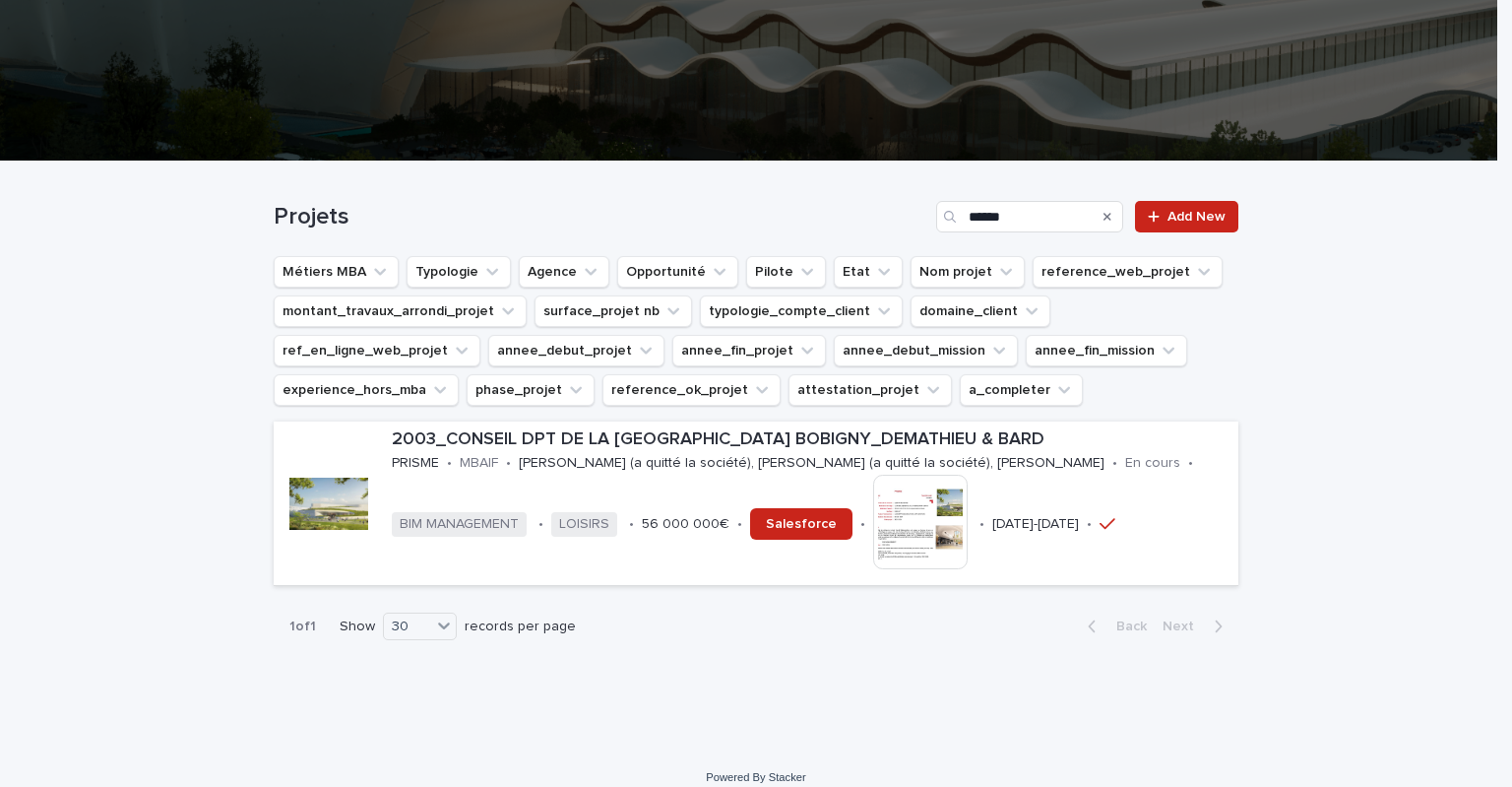 click 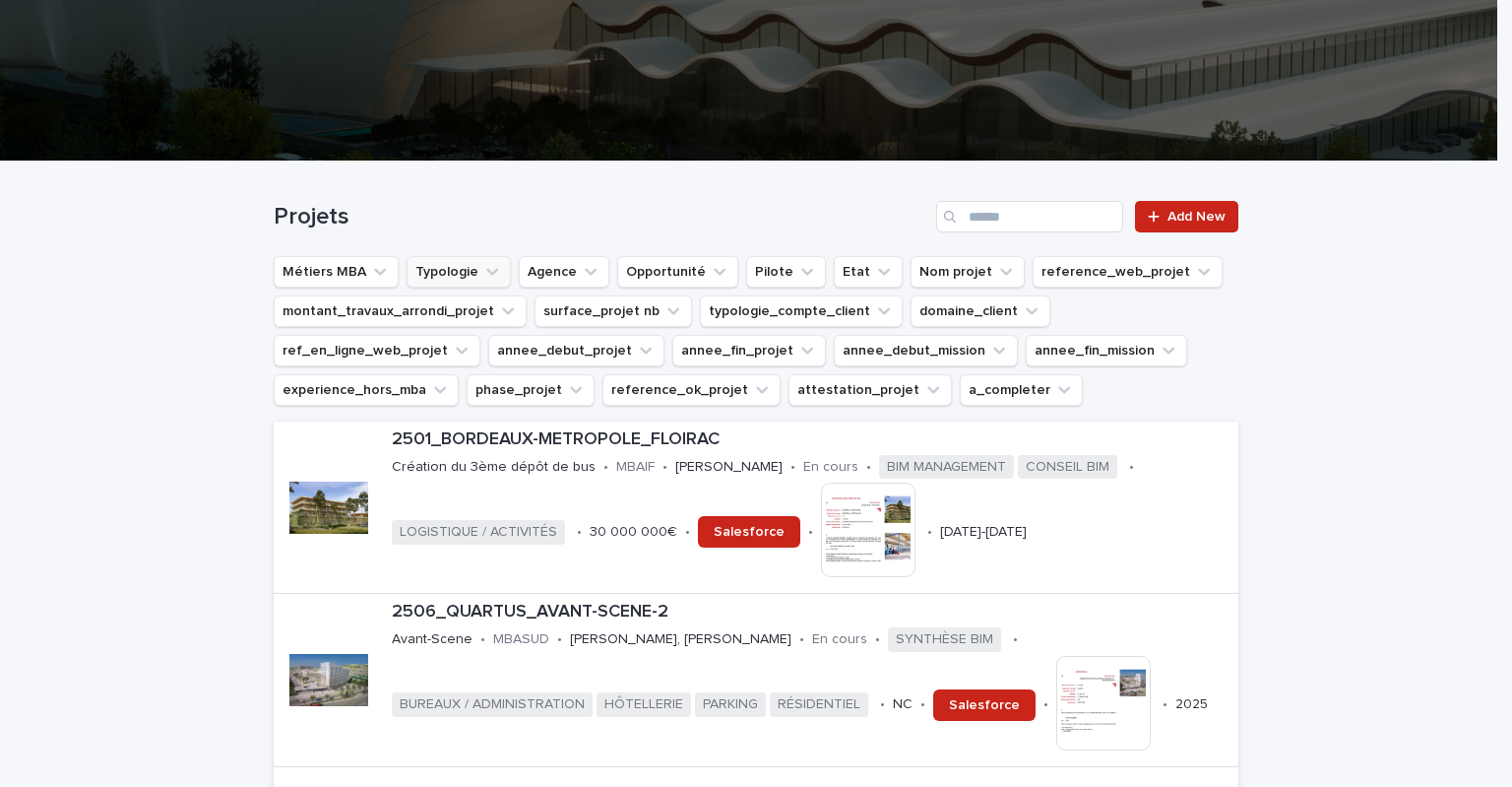 click 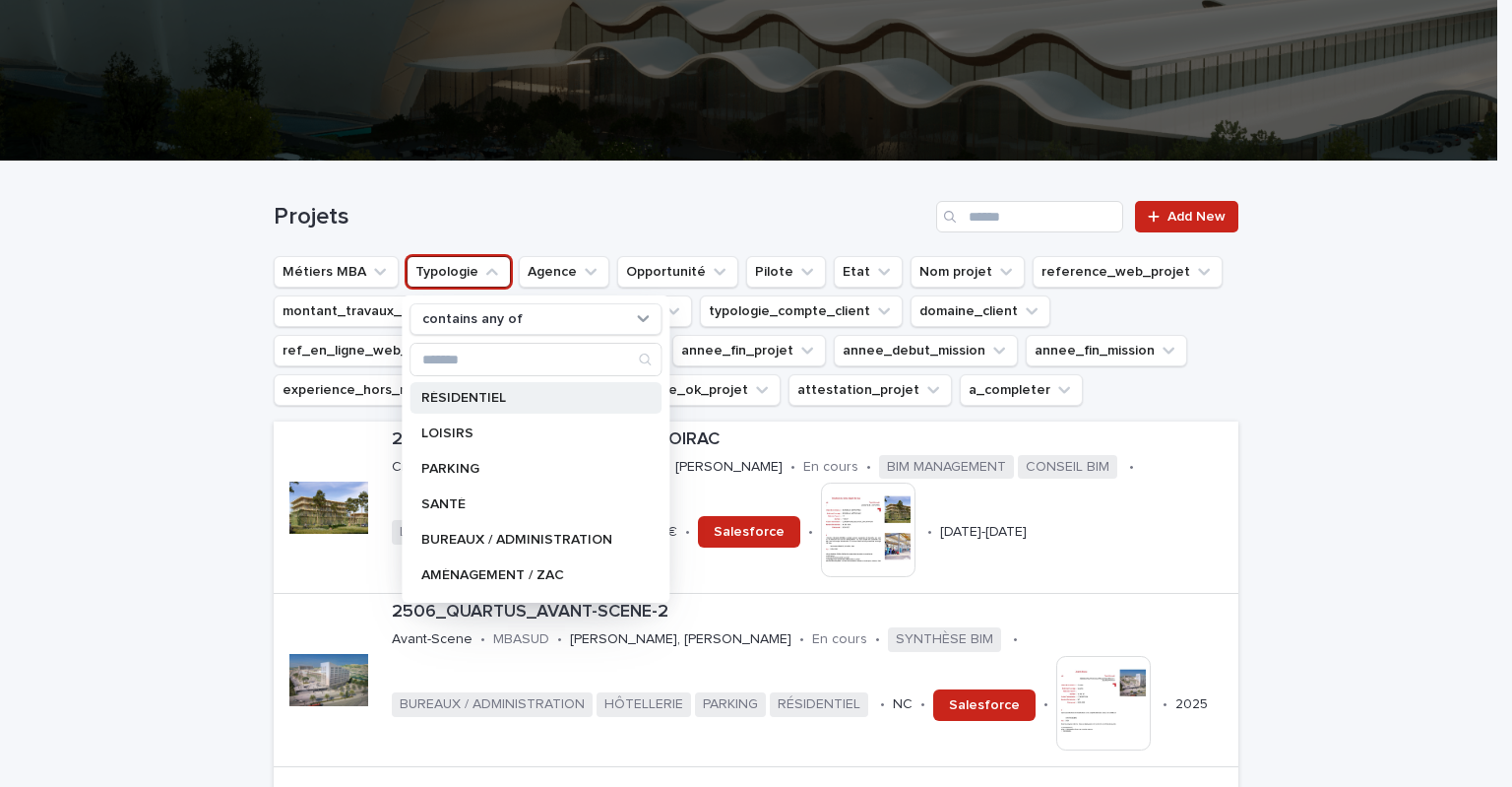 click on "RÉSIDENTIEL" at bounding box center [526, 398] 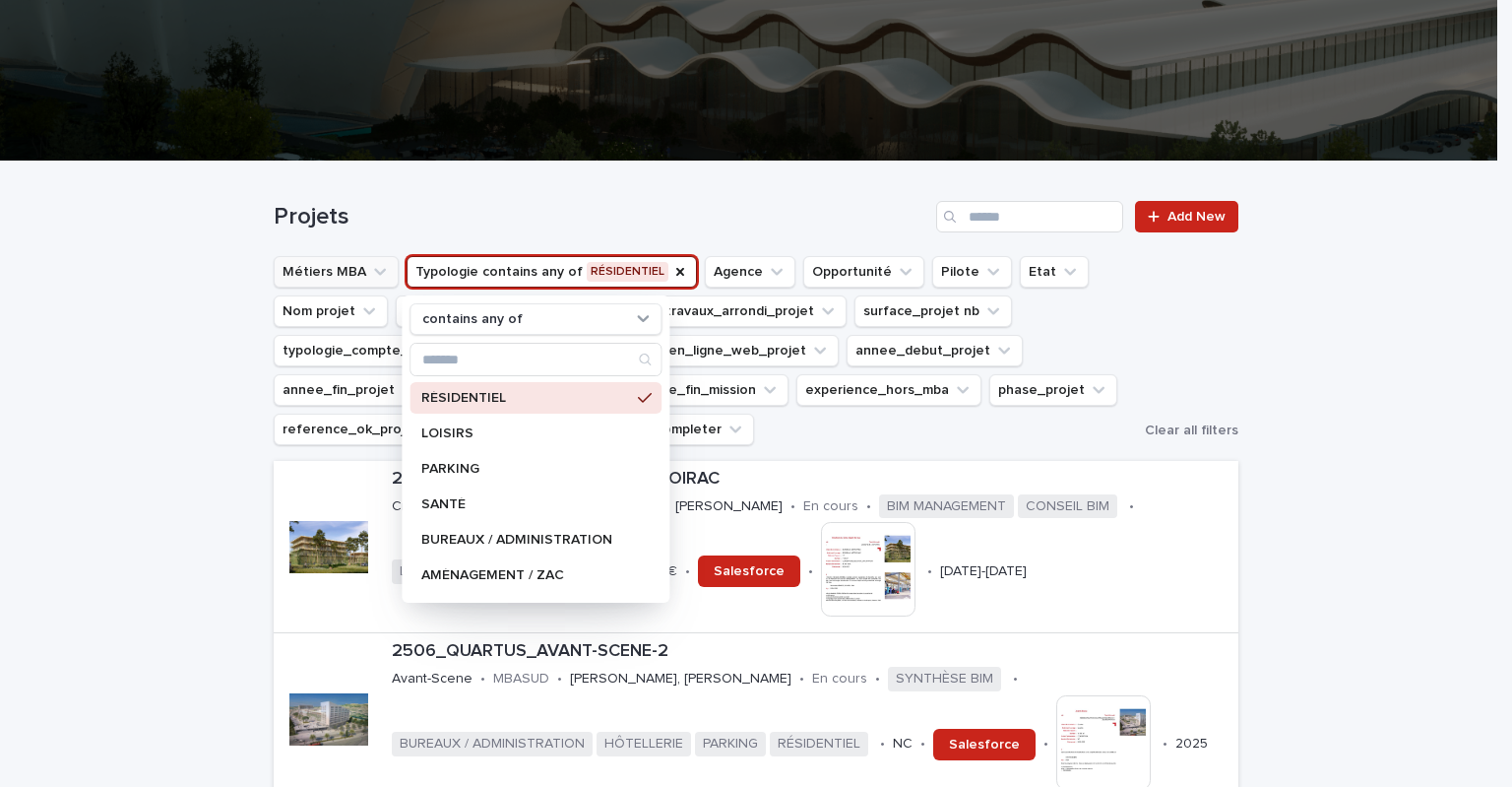 click 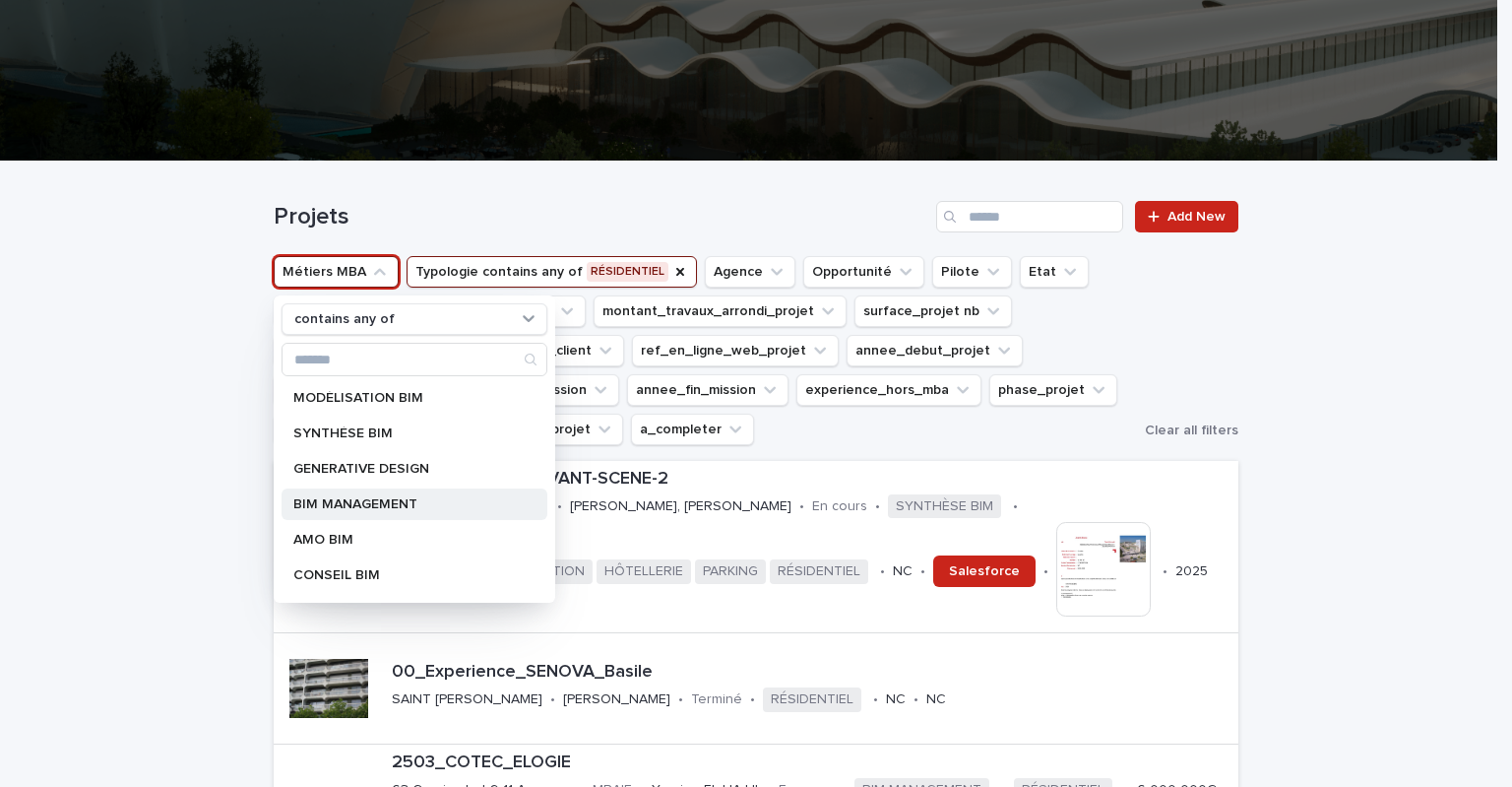click on "BIM MANAGEMENT" at bounding box center (405, 504) 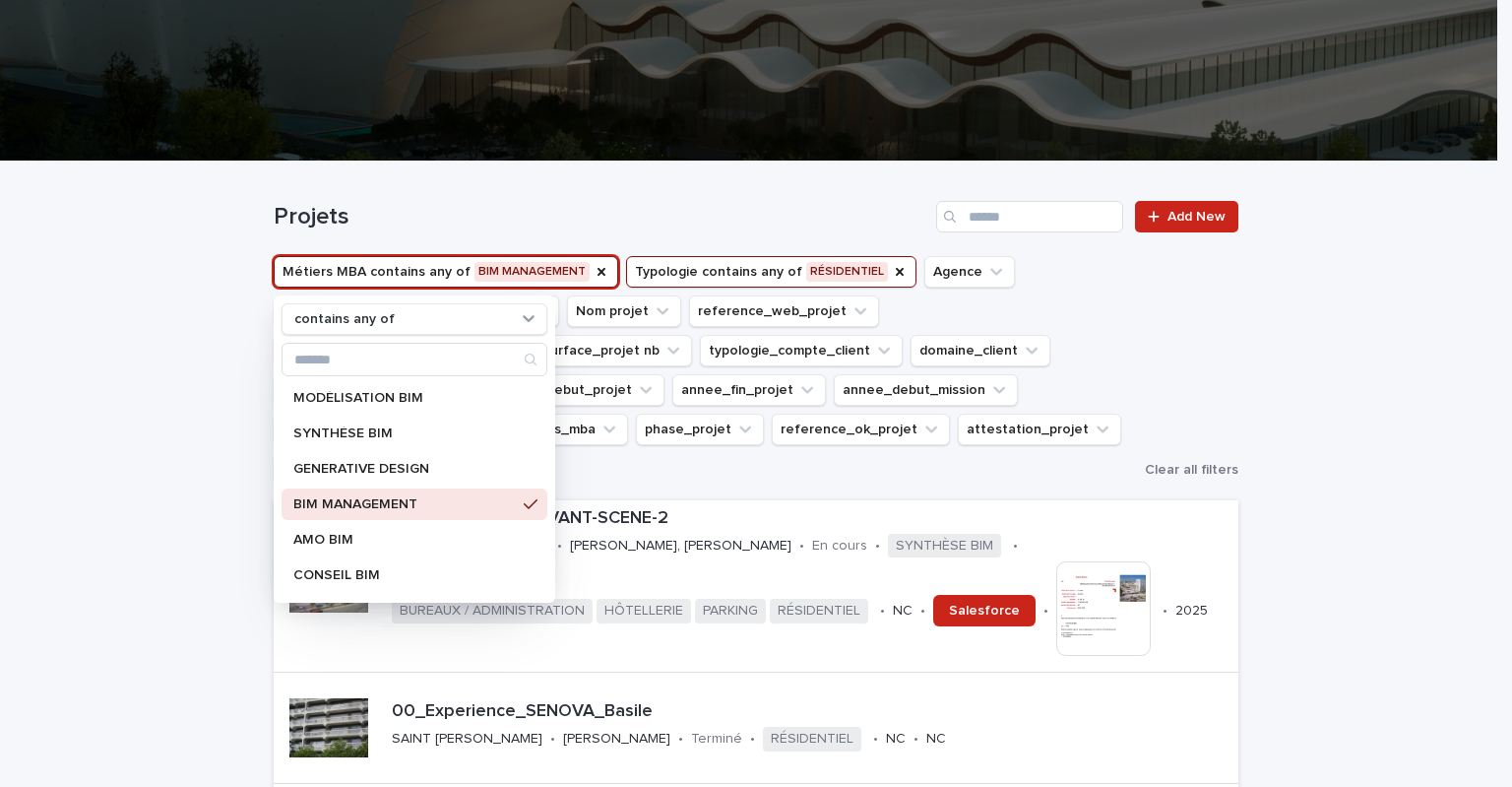 click on "Loading... Saving… Loading... Saving… Projets Add New Métiers MBA contains any of BIM MANAGEMENT contains any of MODÉLISATION BIM SYNTHÈSE BIM GENERATIVE DESIGN BIM MANAGEMENT AMO BIM CONSEIL BIM CIM MANAGEMENT AMO CIM CONSEIL CIM AMO BIM GEM CONSEIL BIM GEM FORMATION BIM SYNTHESE BIM ARCHITECTURALE SYNTHESE BIM TECHNIQUE DEVELOPPEMENT PARKYZE CONSEIL DATA BIM ETU Typologie contains any of RÉSIDENTIEL Agence Opportunité Pilote Etat Nom projet reference_web_projet montant_travaux_arrondi_projet surface_projet nb typologie_compte_client domaine_client ref_en_ligne_web_projet annee_debut_projet annee_fin_projet annee_debut_mission annee_fin_mission experience_hors_mba phase_projet reference_ok_projet attestation_projet a_completer Clear all filters 2506_QUARTUS_AVANT-SCENE-2 Avant-Scene • MBASUD • [PERSON_NAME], [PERSON_NAME] • En cours • SYNTHÈSE BIM • BUREAUX / ADMINISTRATION HÔTELLERIE PARKING RÉSIDENTIEL • [GEOGRAPHIC_DATA] • Salesforce • This file cannot be opened Download File • •" at bounding box center [756, 2785] 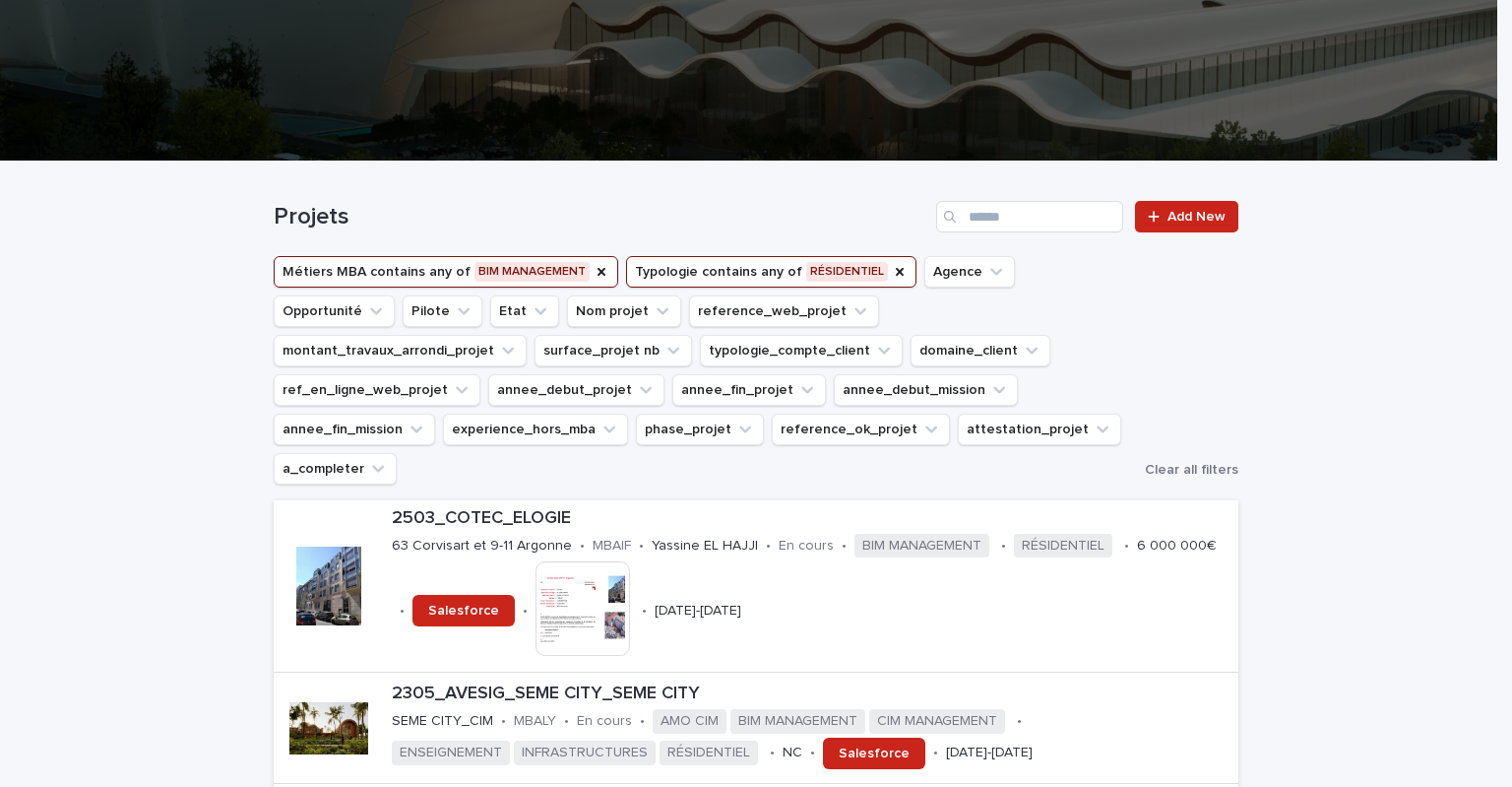 scroll, scrollTop: 394, scrollLeft: 0, axis: vertical 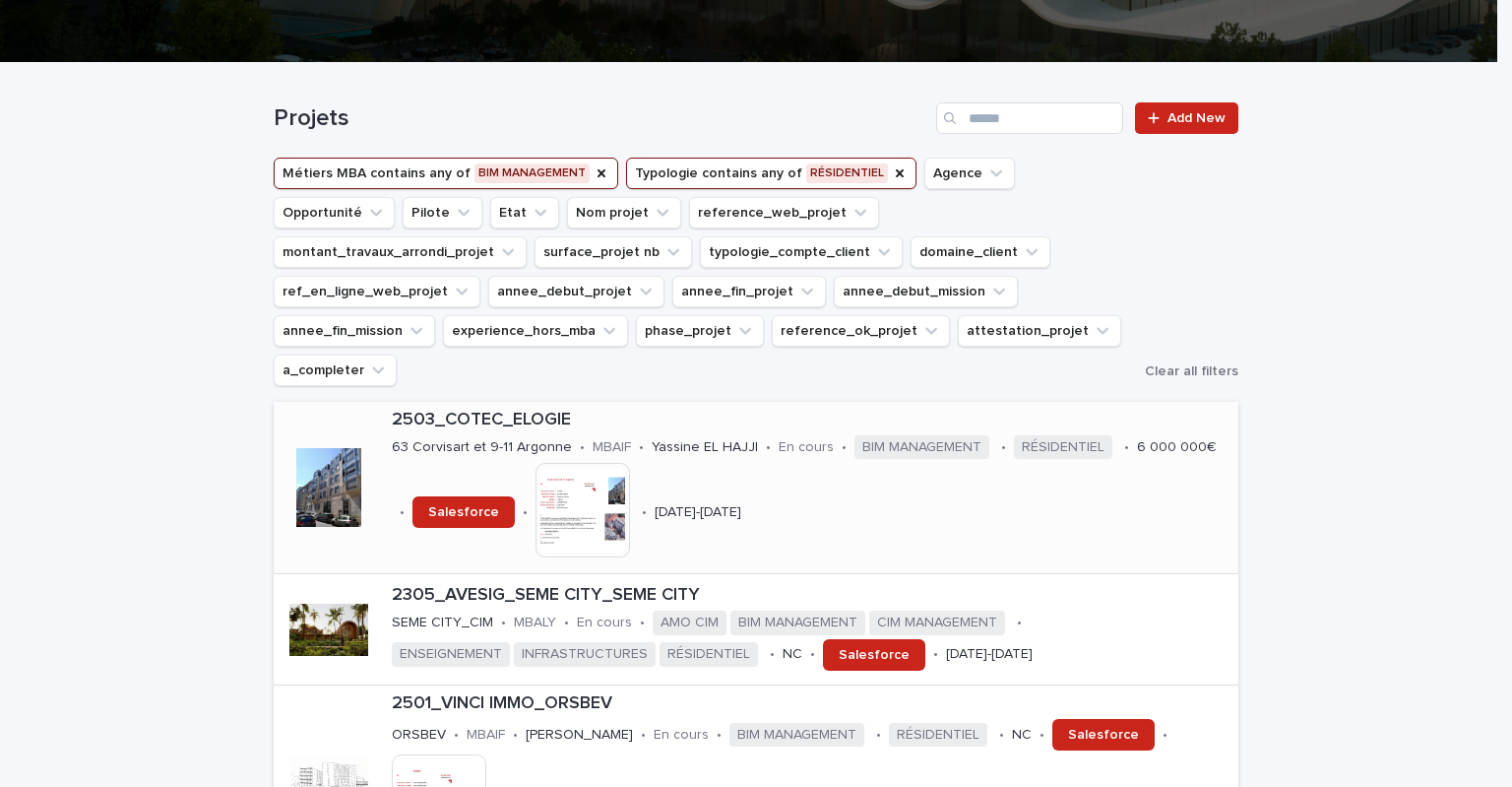 click at bounding box center (583, 510) 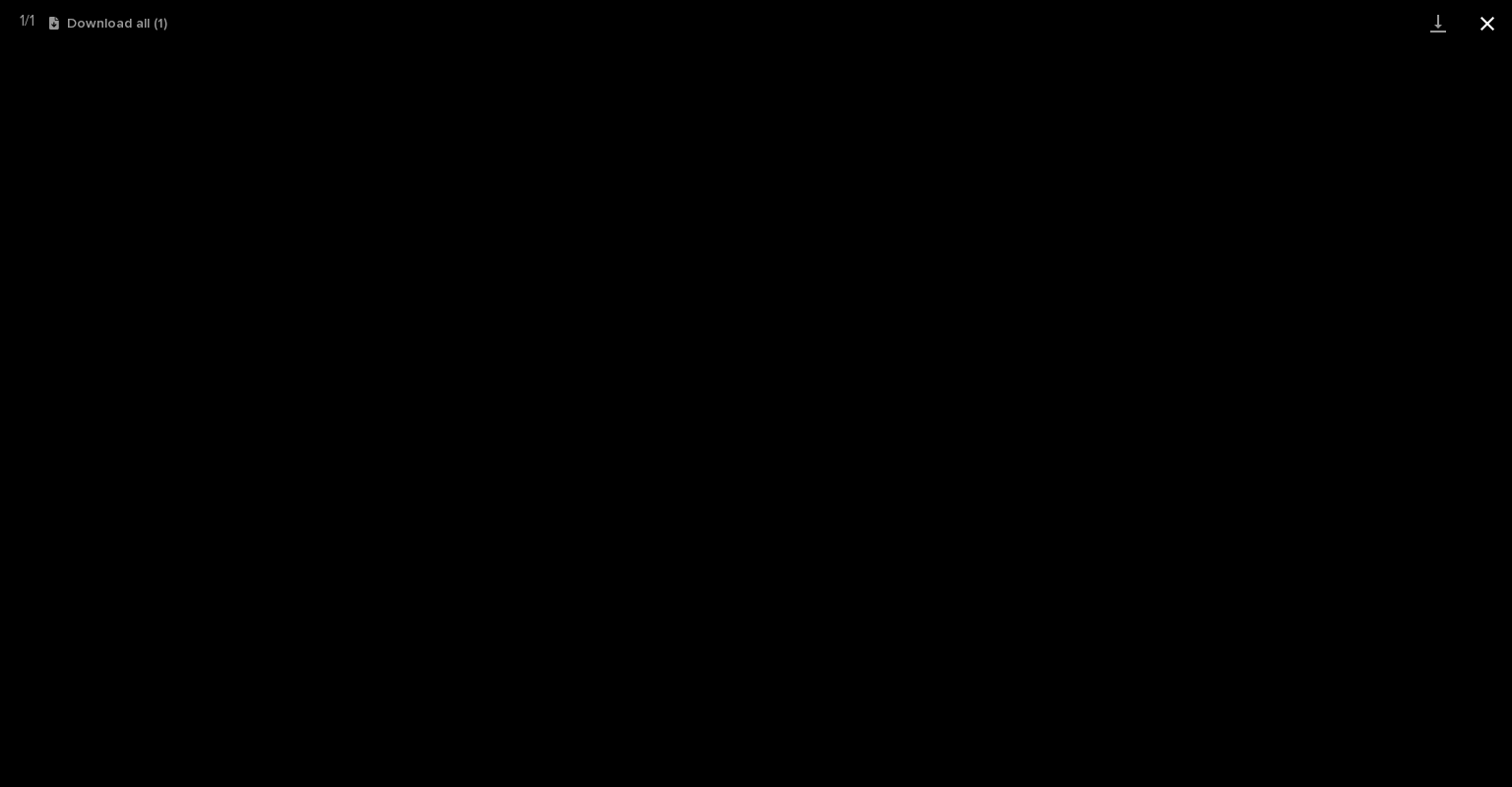 click at bounding box center (1487, 23) 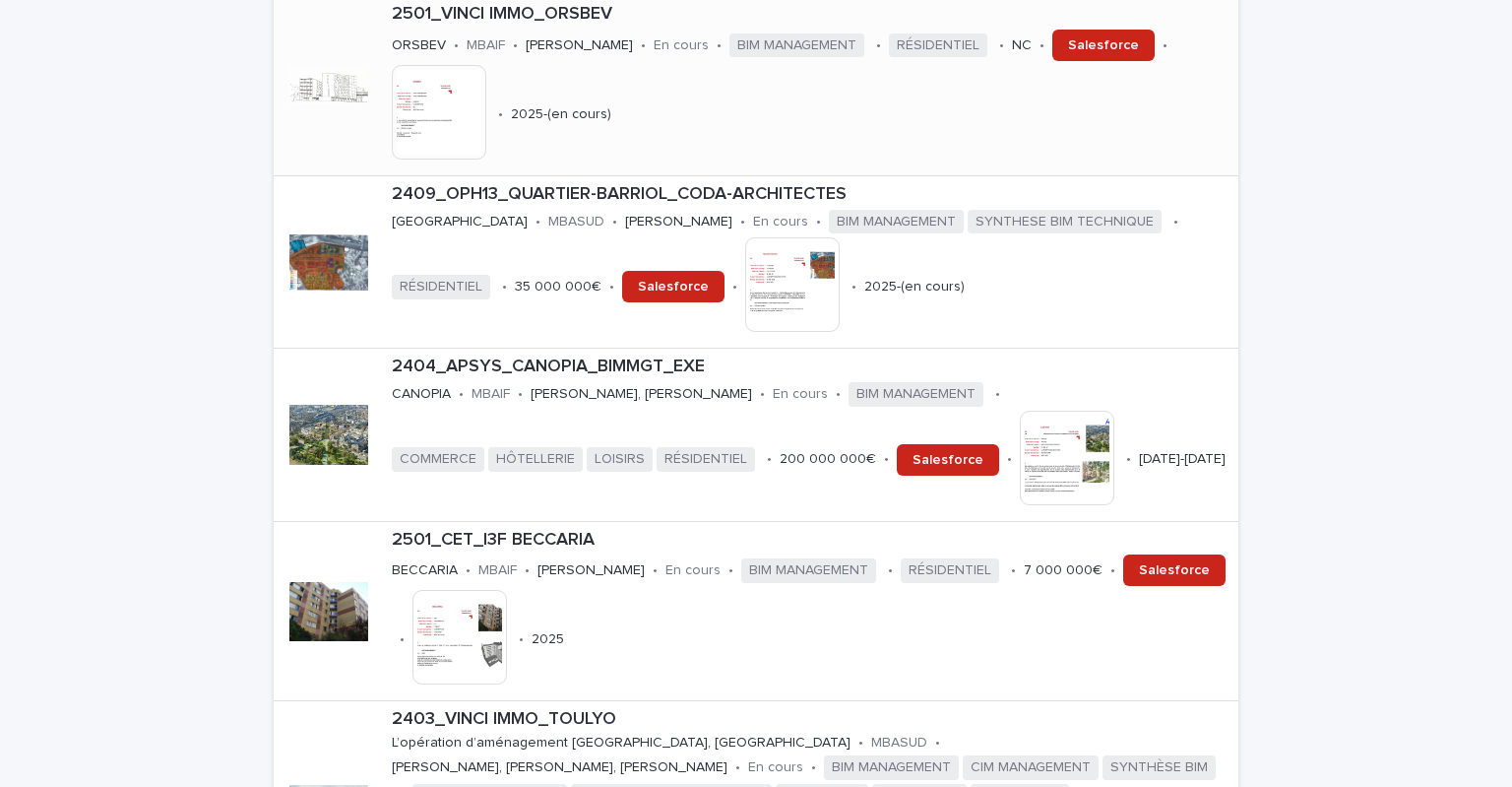 scroll, scrollTop: 1182, scrollLeft: 0, axis: vertical 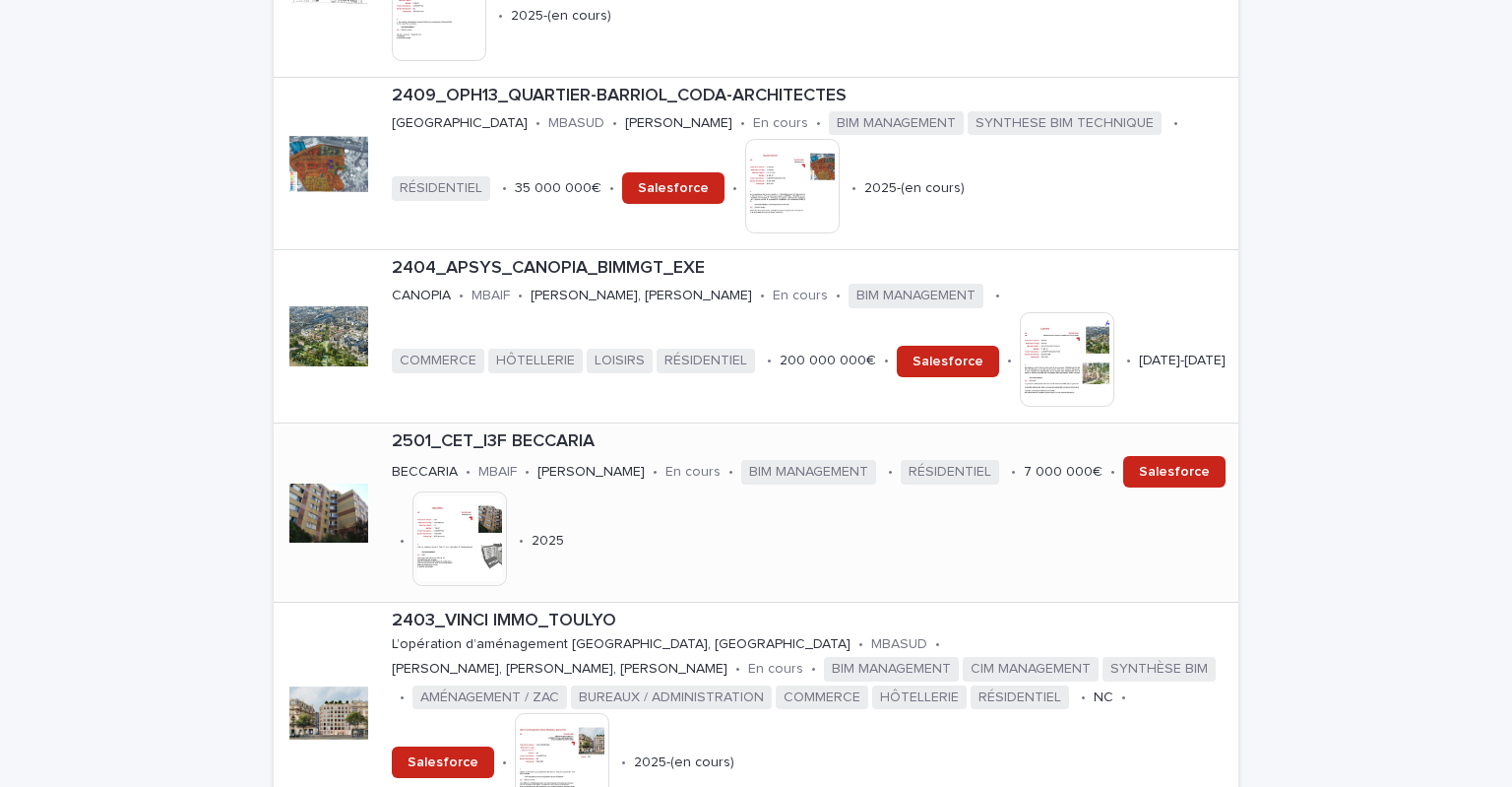 click on "2501_CET_I3F BECCARIA" at bounding box center (811, 442) 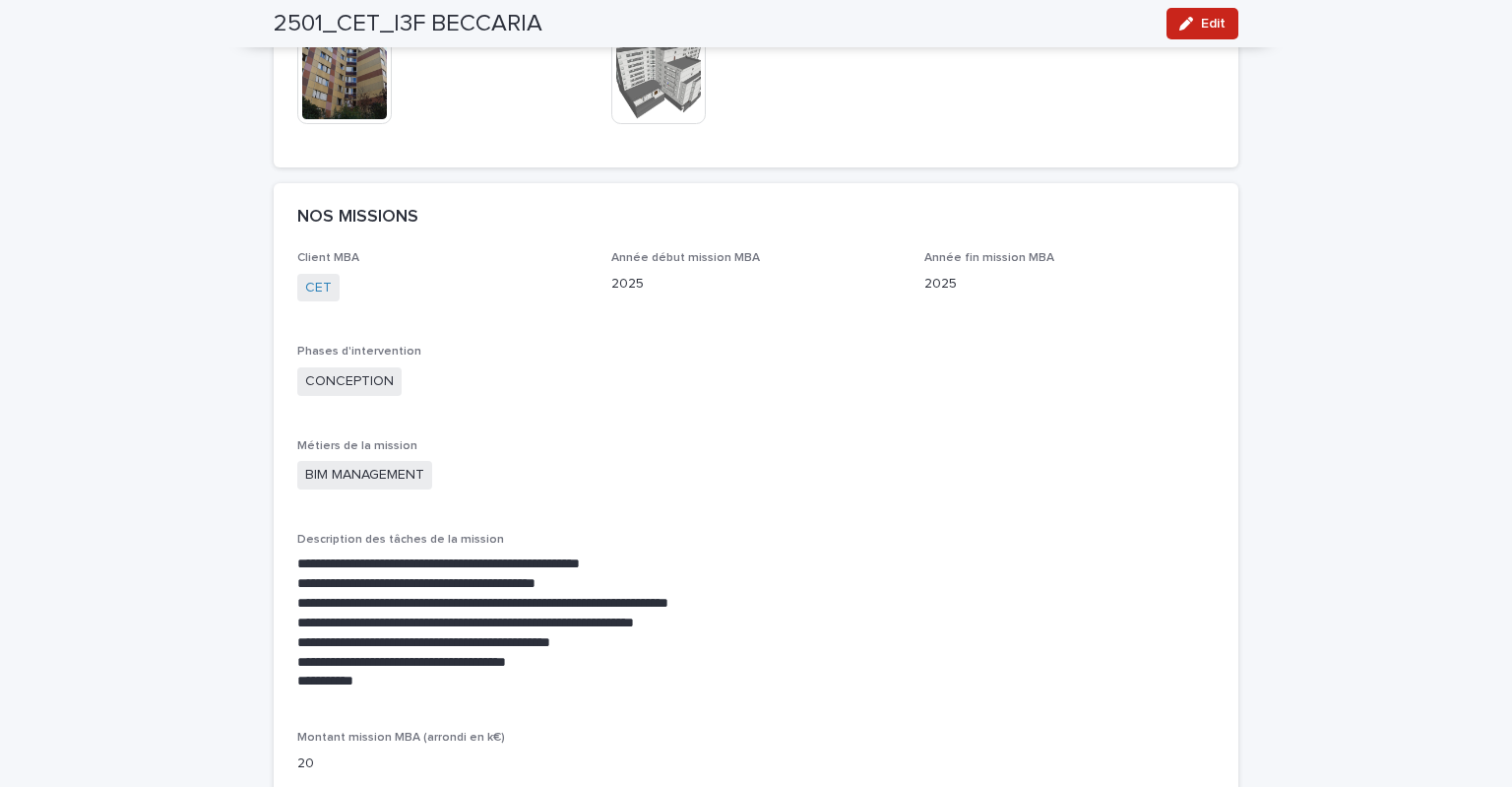 scroll, scrollTop: 1477, scrollLeft: 0, axis: vertical 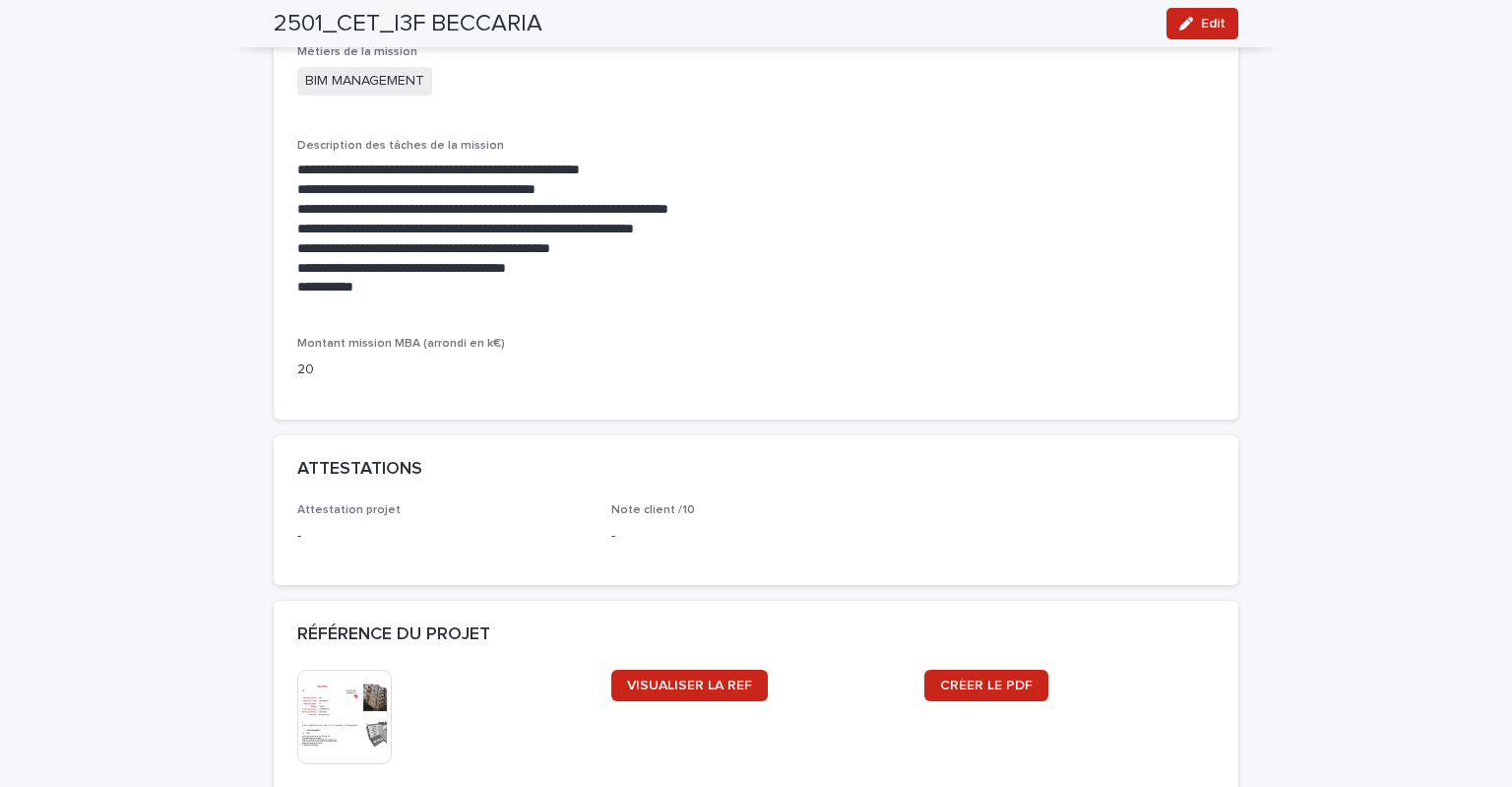 click at bounding box center [345, 717] 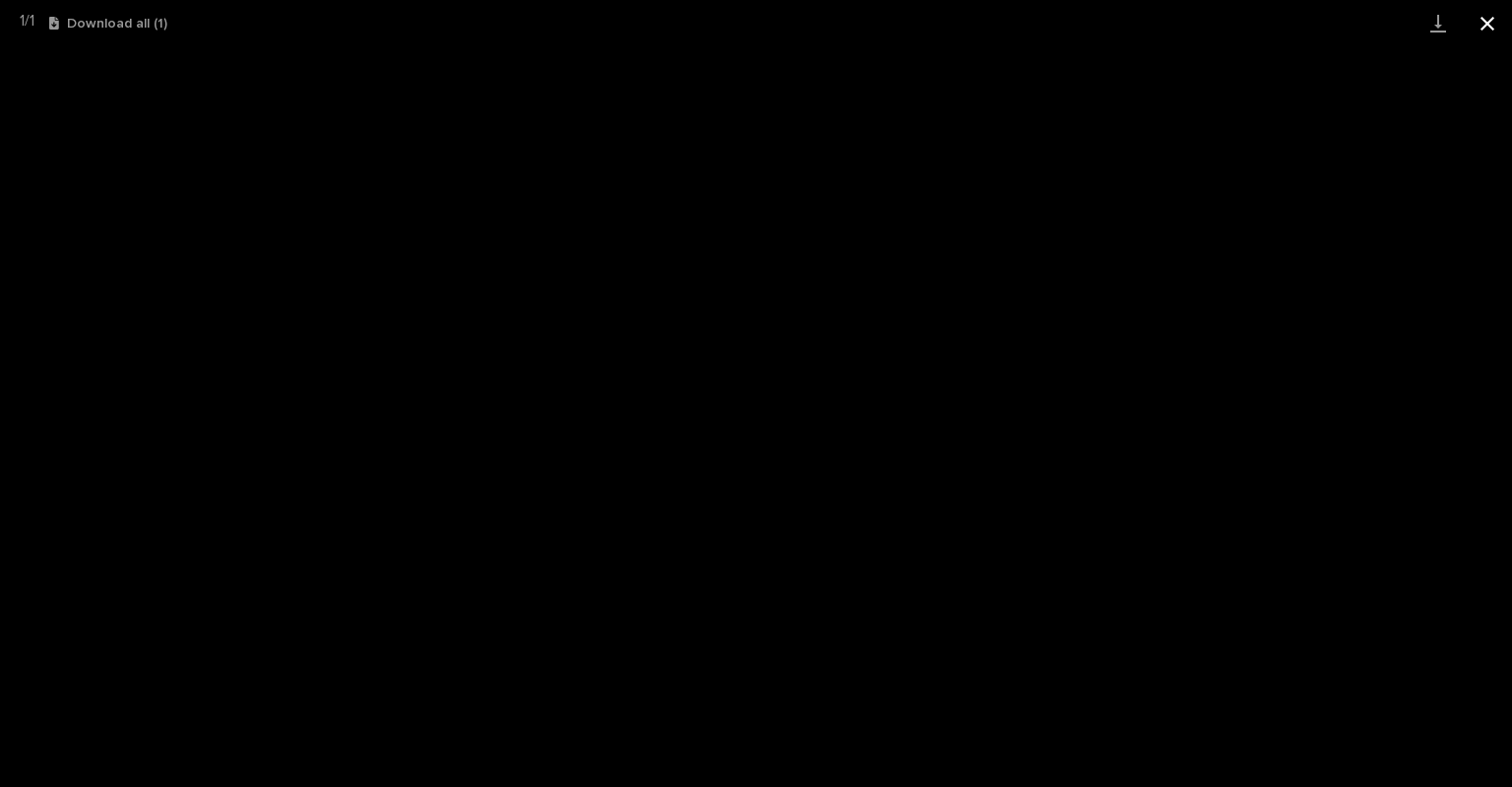 click at bounding box center [1487, 23] 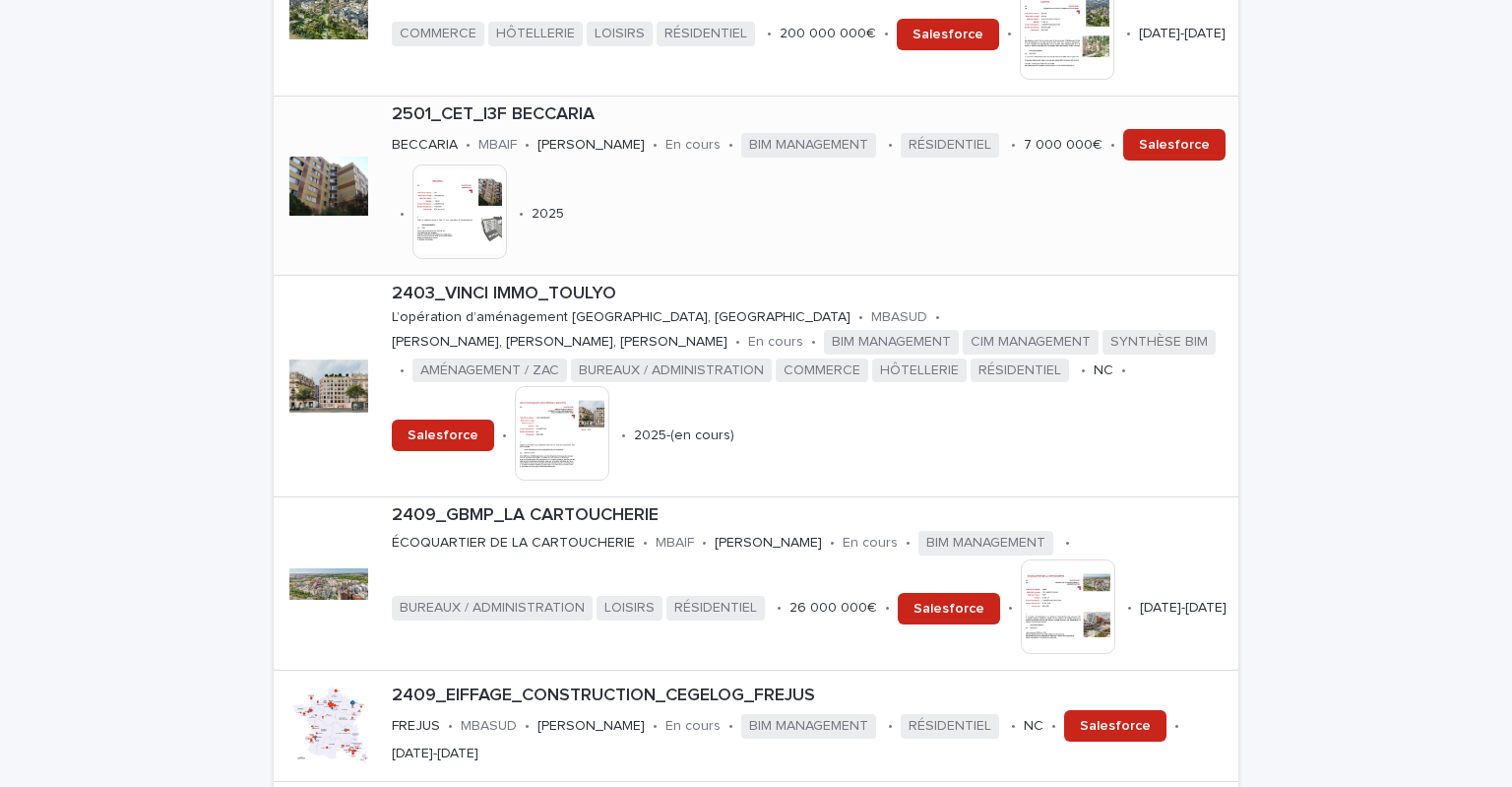 scroll, scrollTop: 1576, scrollLeft: 0, axis: vertical 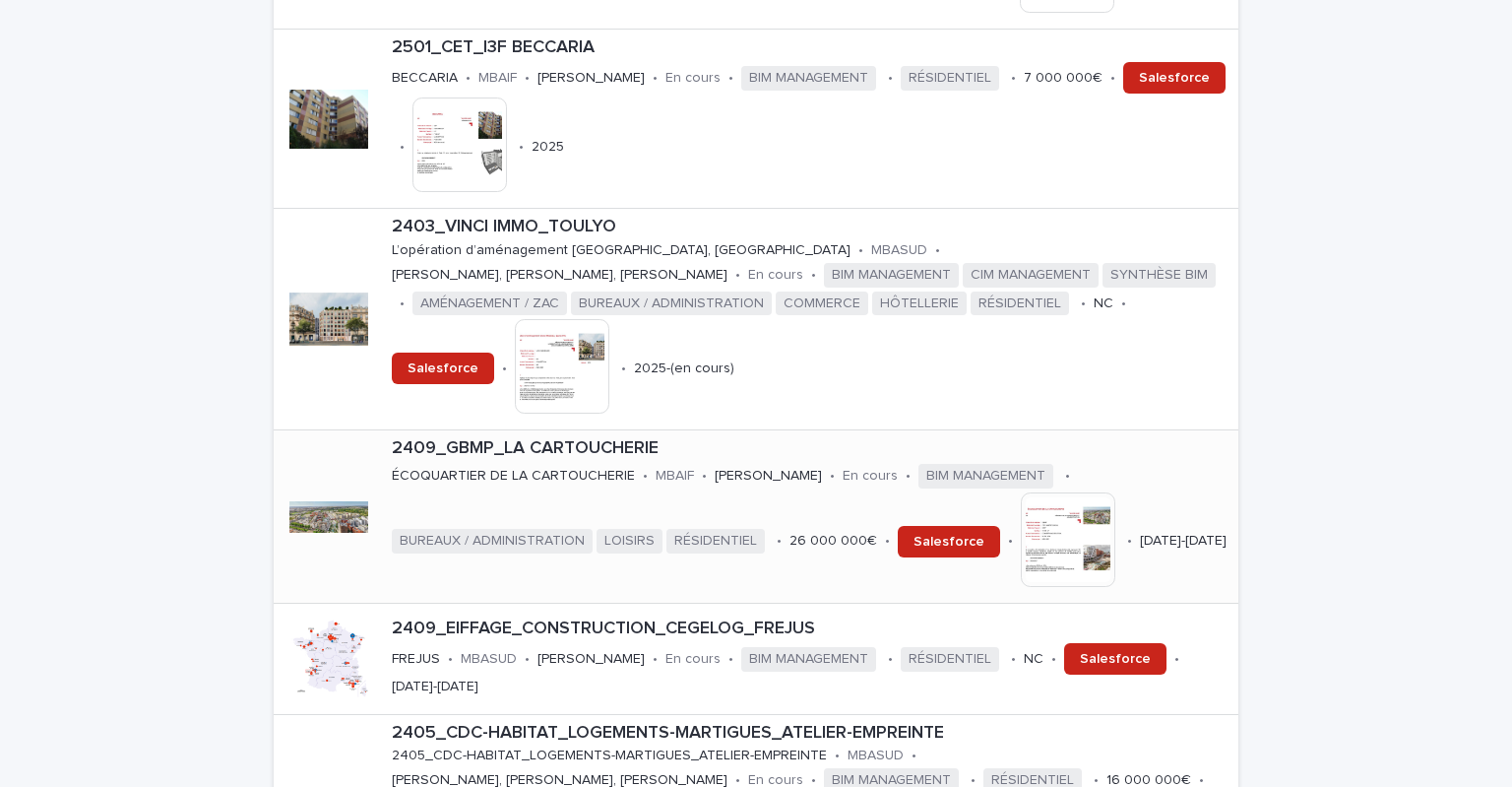 click at bounding box center (1068, 540) 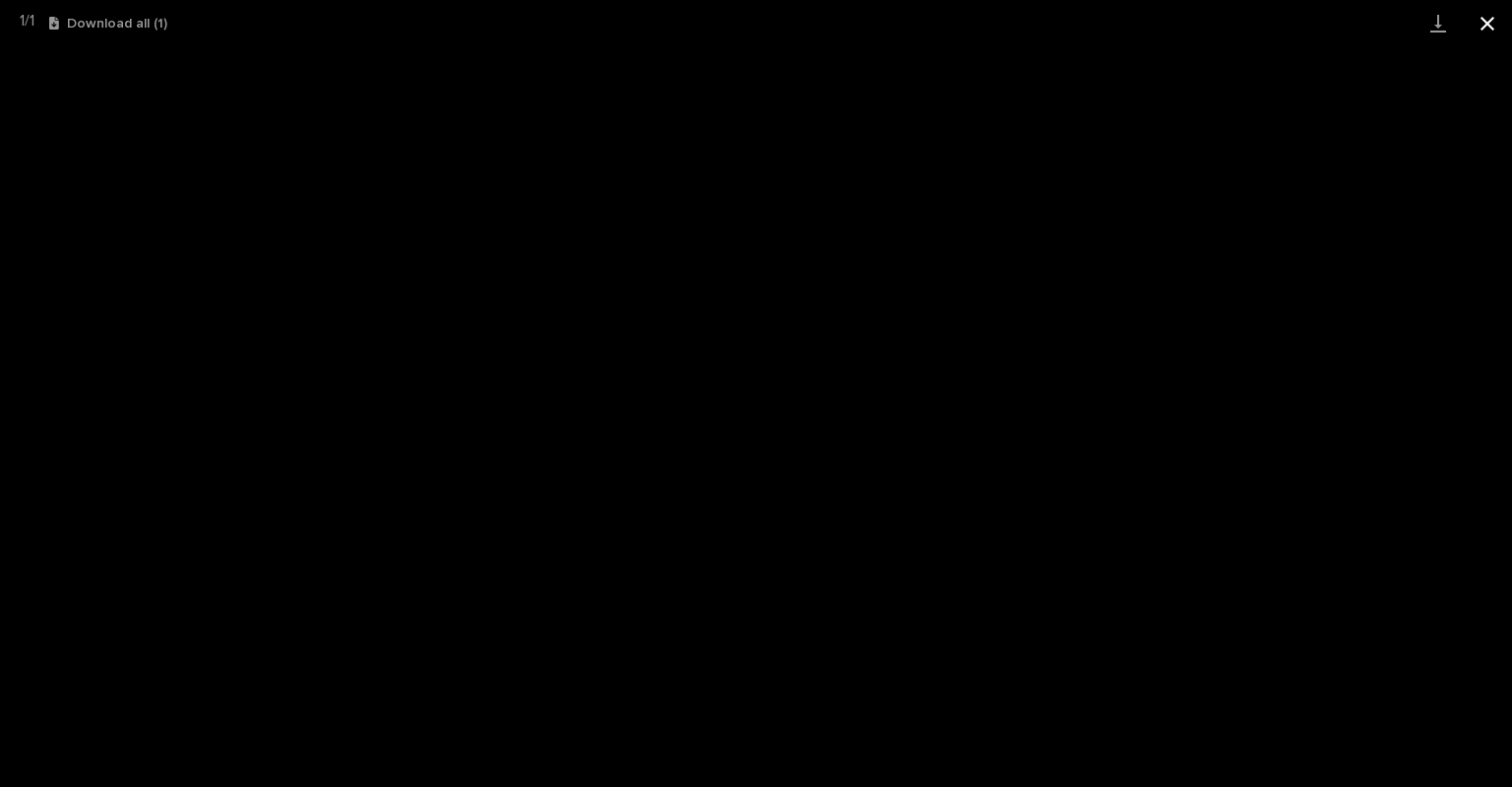click at bounding box center (1487, 23) 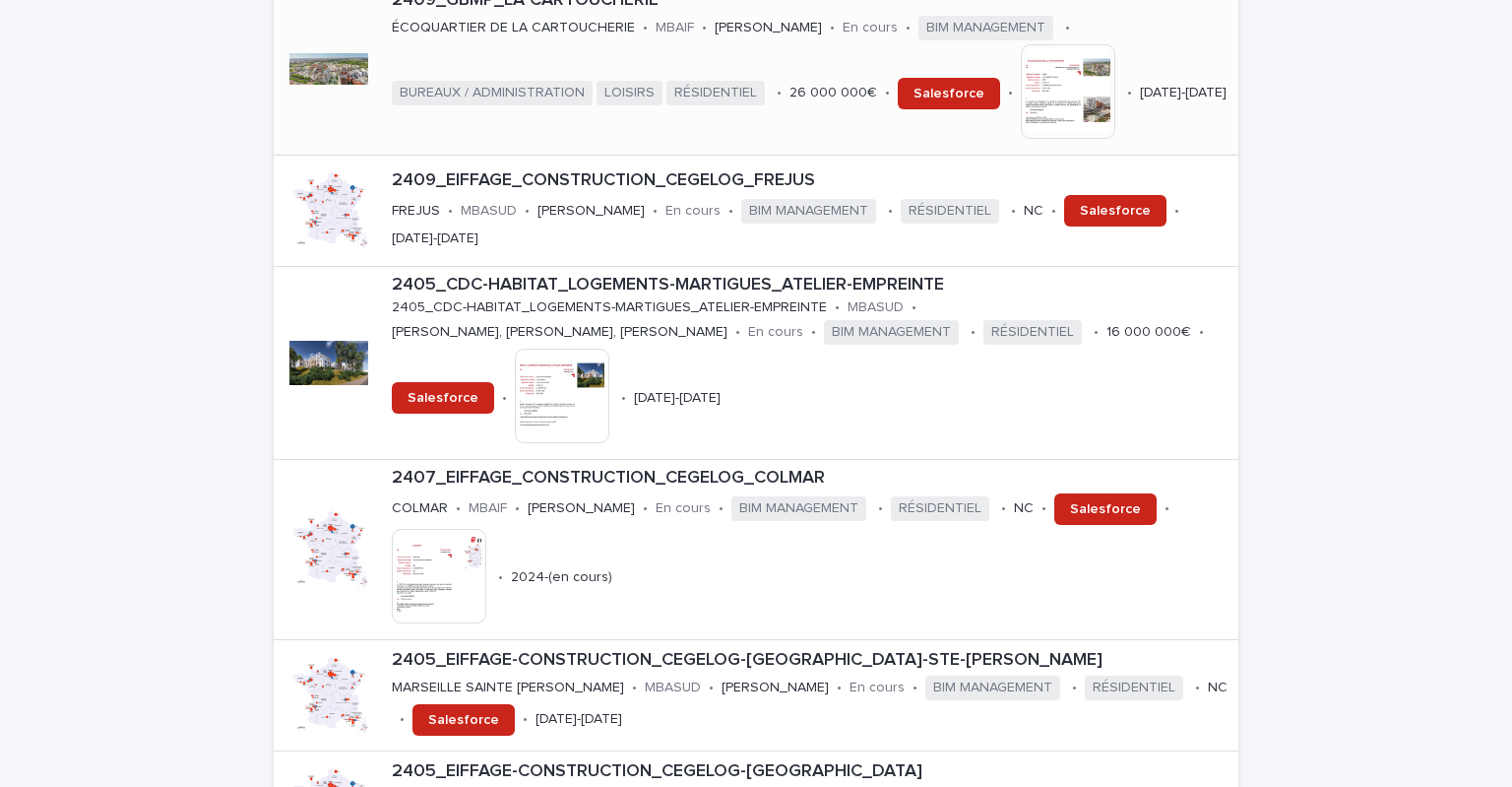 scroll, scrollTop: 2068, scrollLeft: 0, axis: vertical 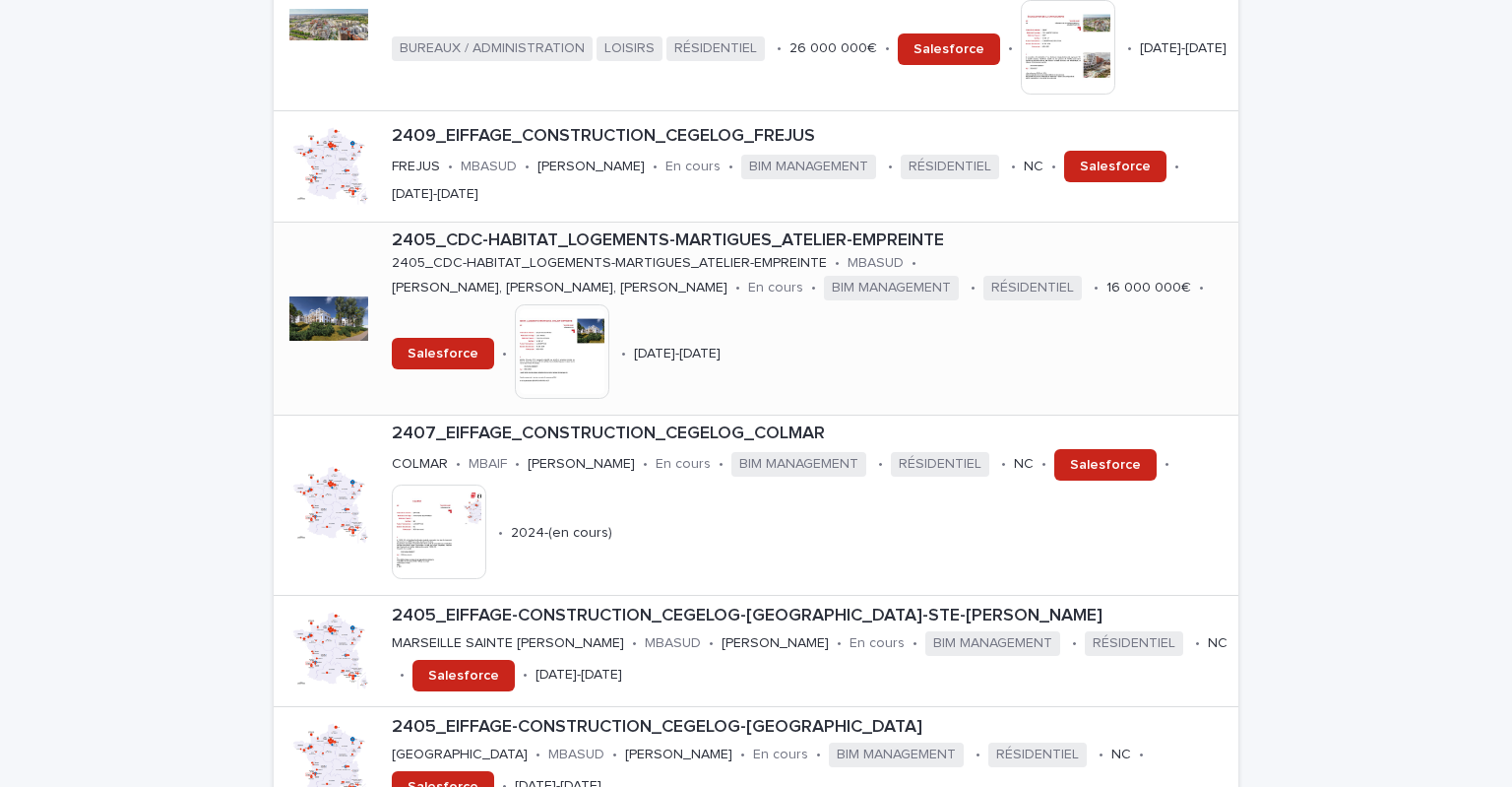 click at bounding box center [562, 352] 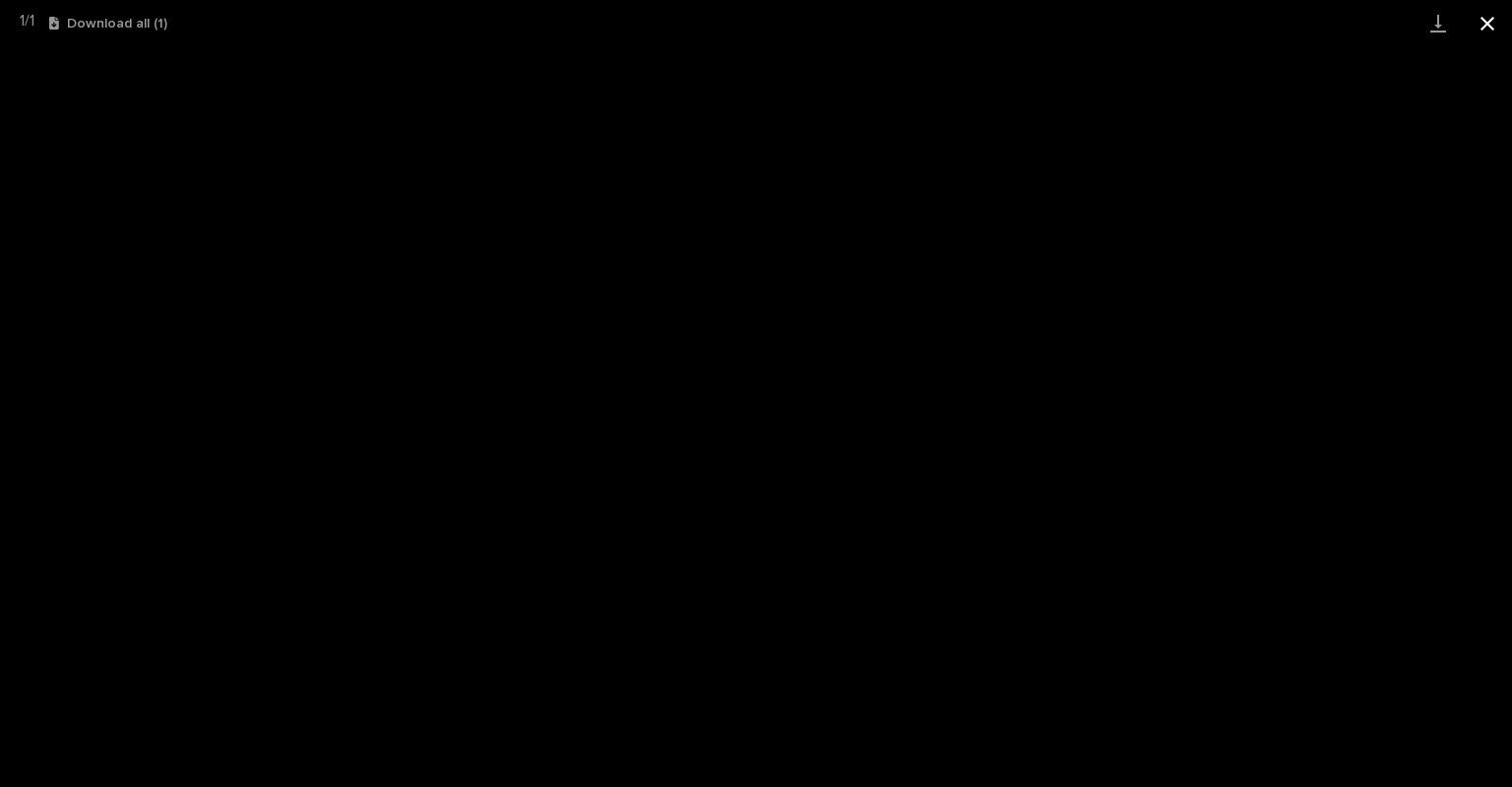 click at bounding box center (1487, 23) 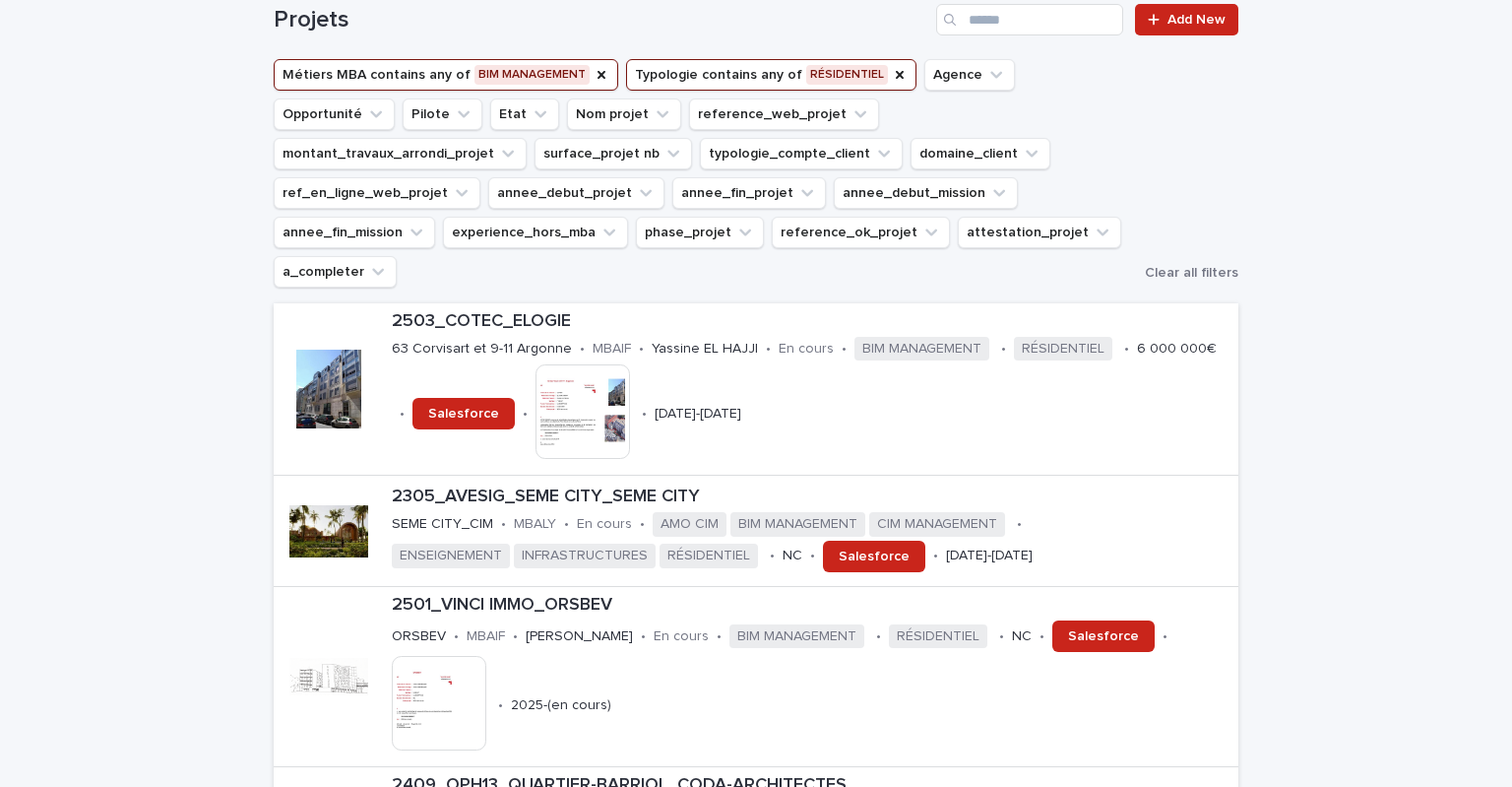 scroll, scrollTop: 0, scrollLeft: 0, axis: both 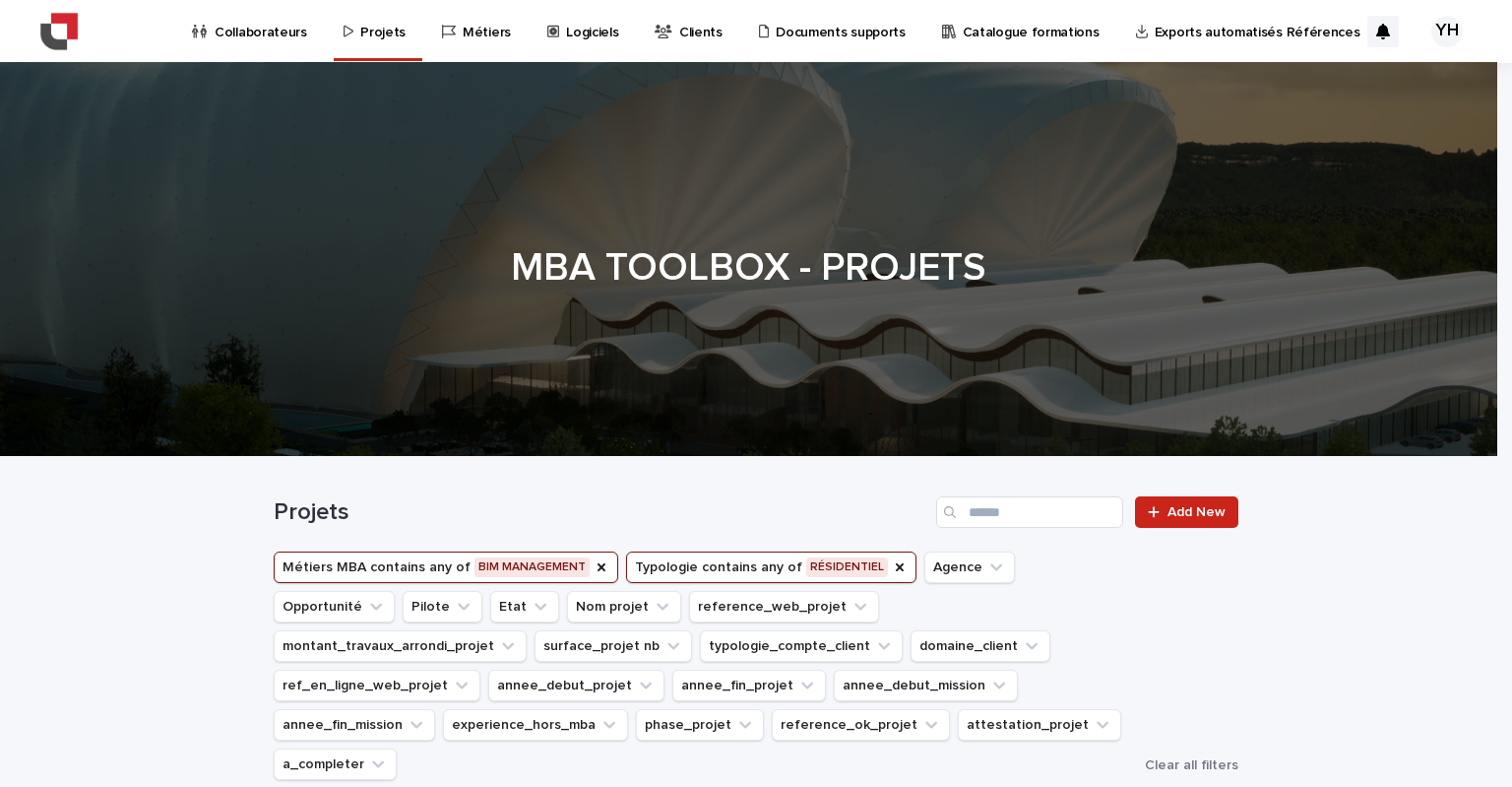click on "Collaborateurs" at bounding box center (252, 31) 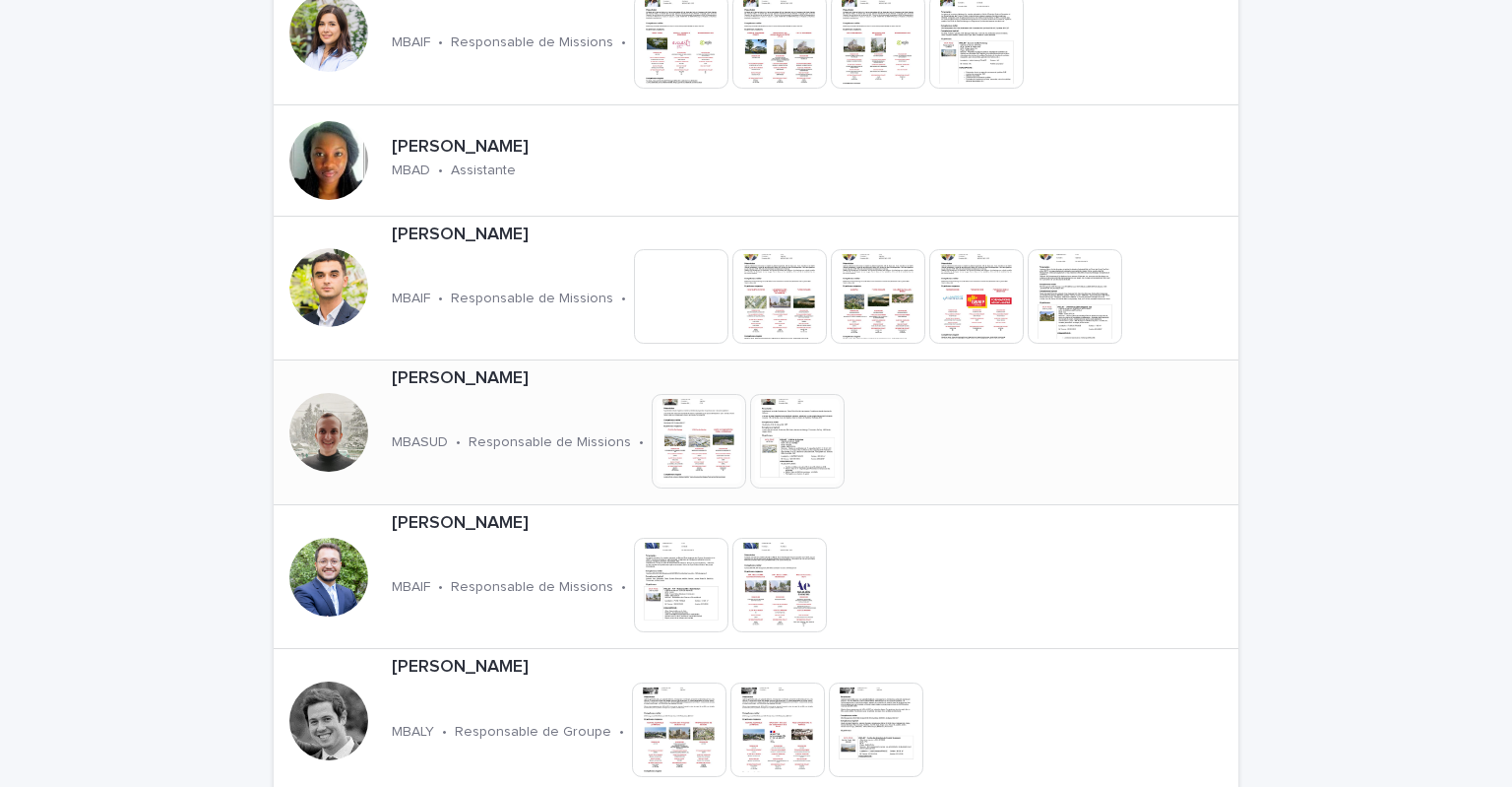 scroll, scrollTop: 985, scrollLeft: 0, axis: vertical 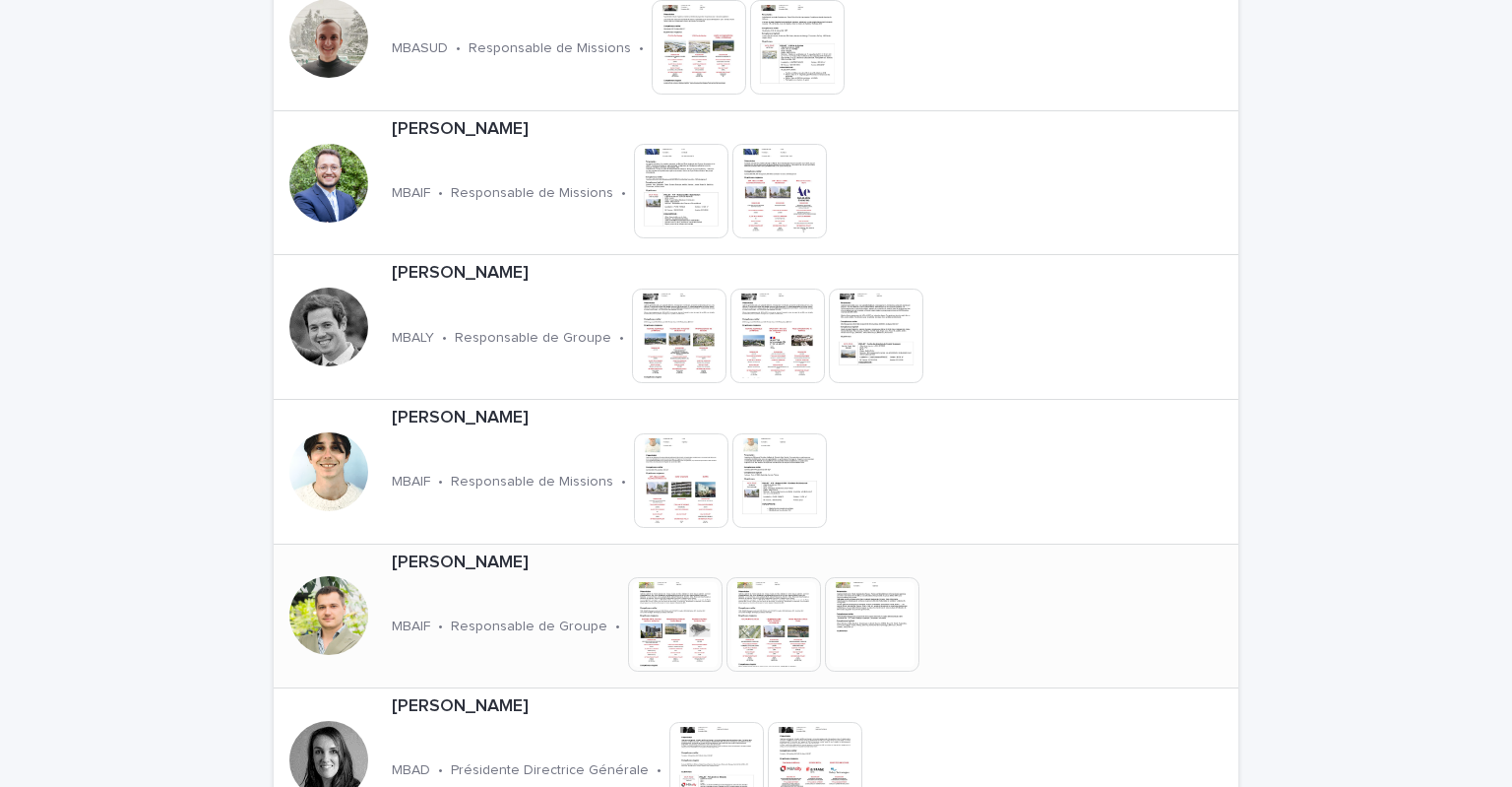 click at bounding box center (872, 624) 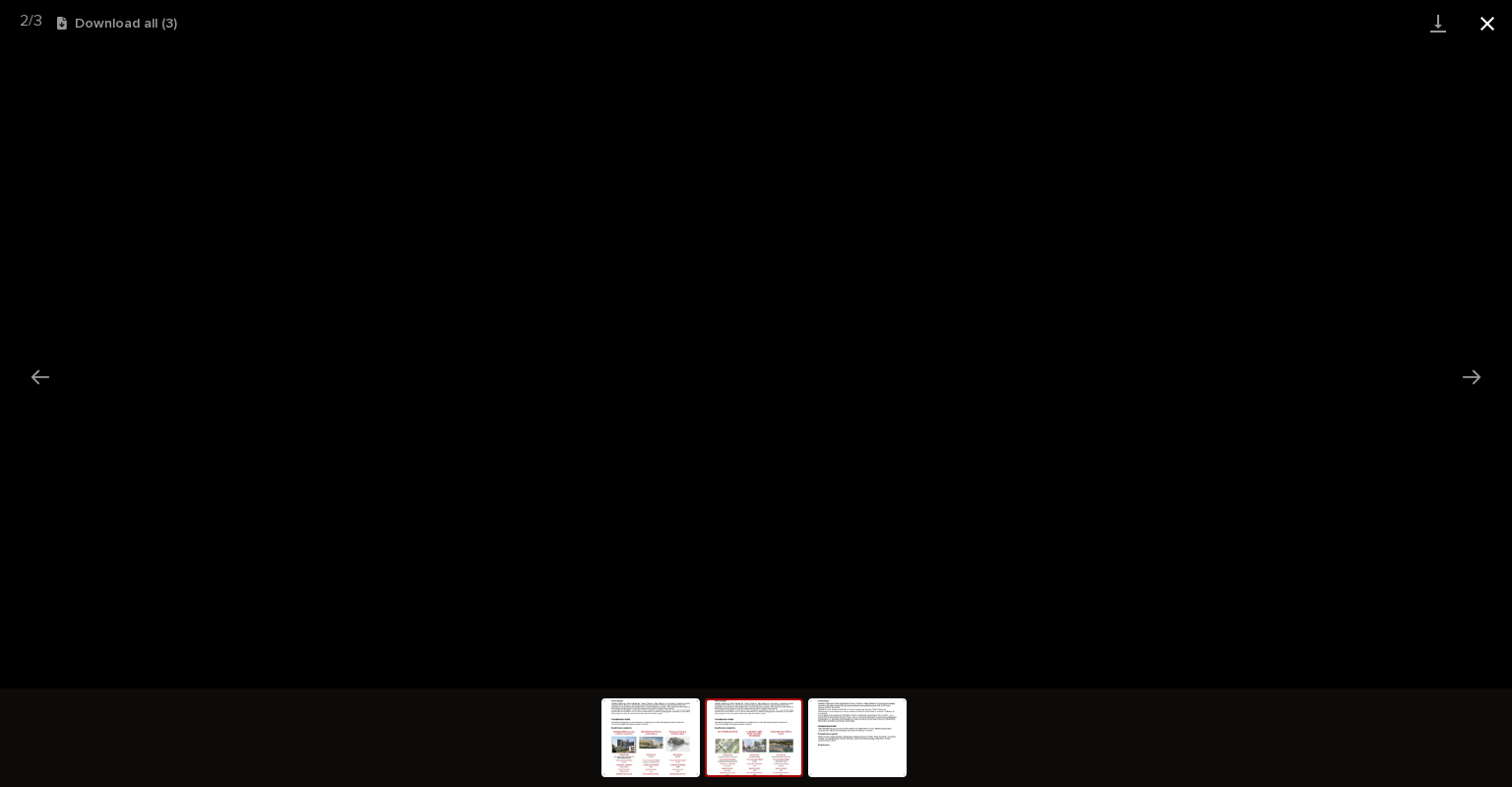 click at bounding box center (1487, 23) 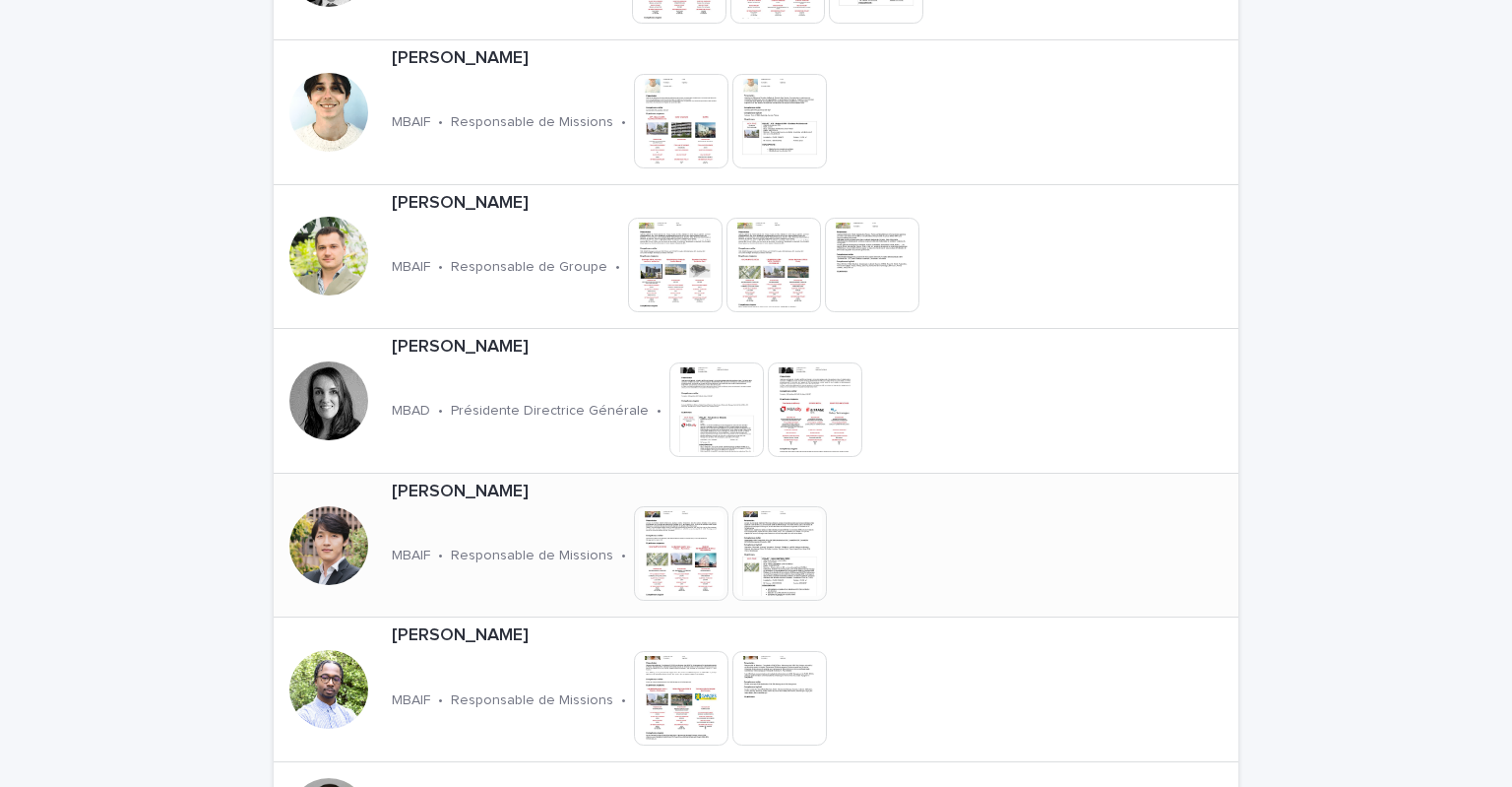 scroll, scrollTop: 1379, scrollLeft: 0, axis: vertical 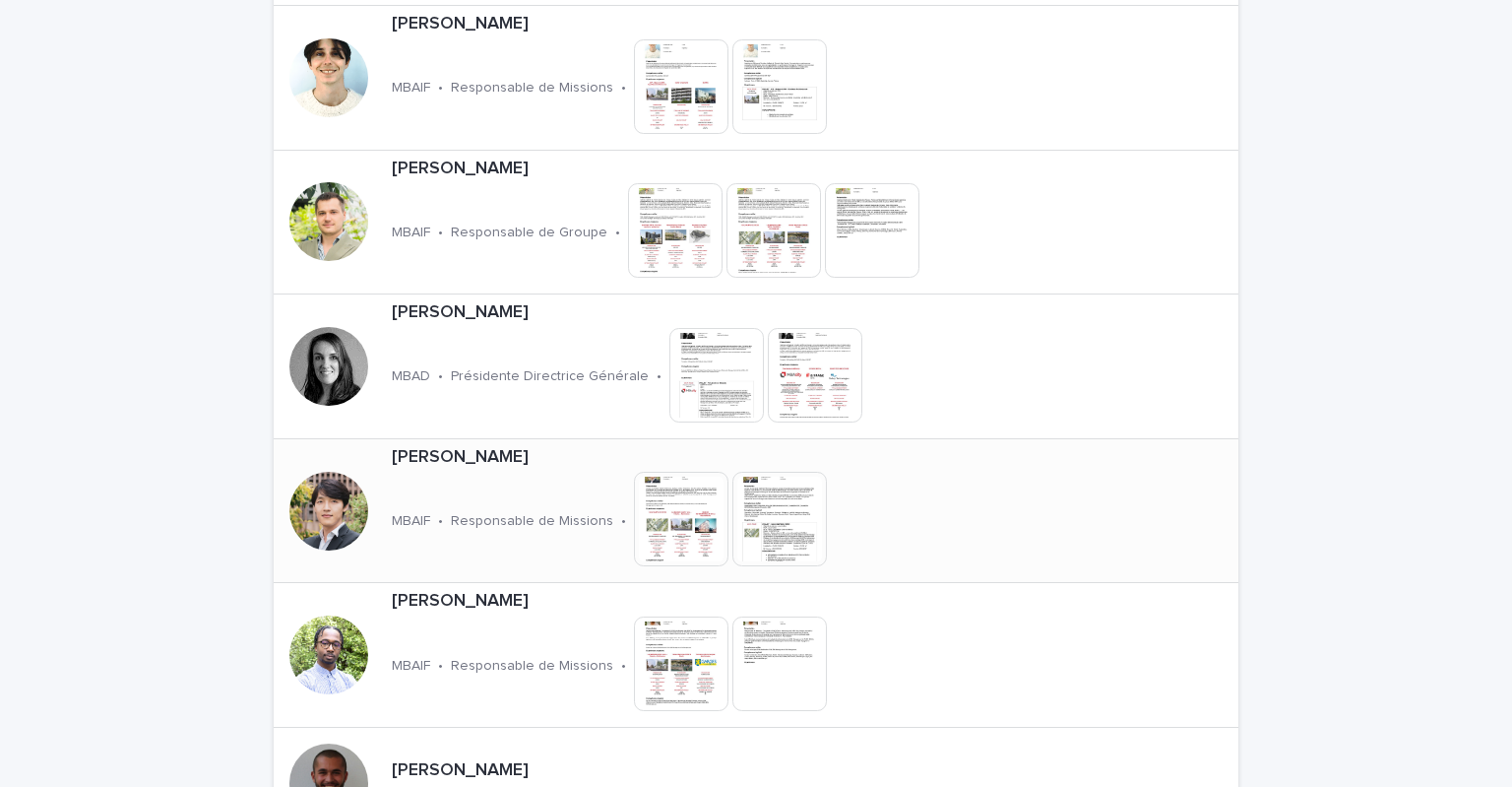 click at bounding box center [681, 519] 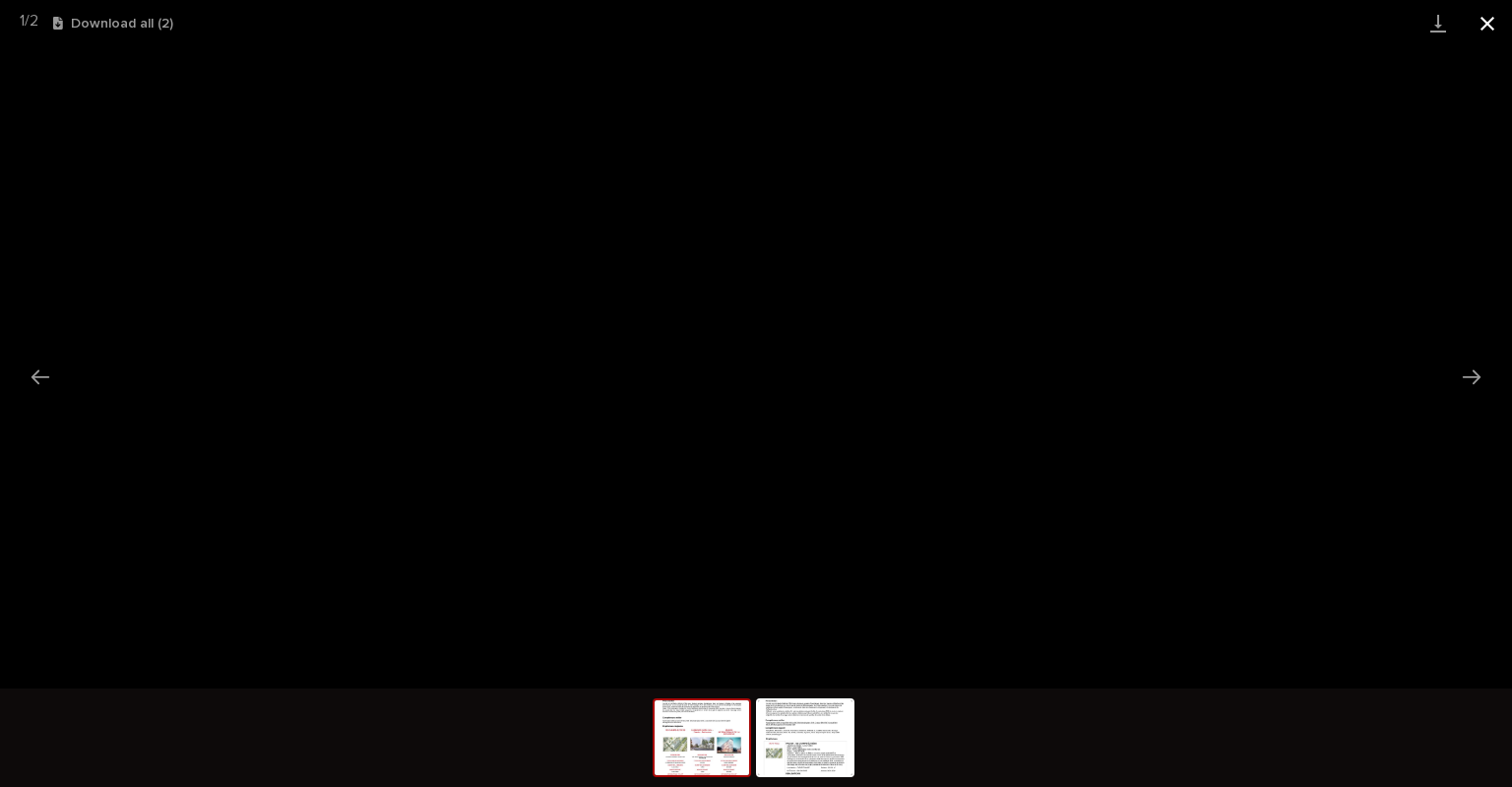 click at bounding box center [1487, 23] 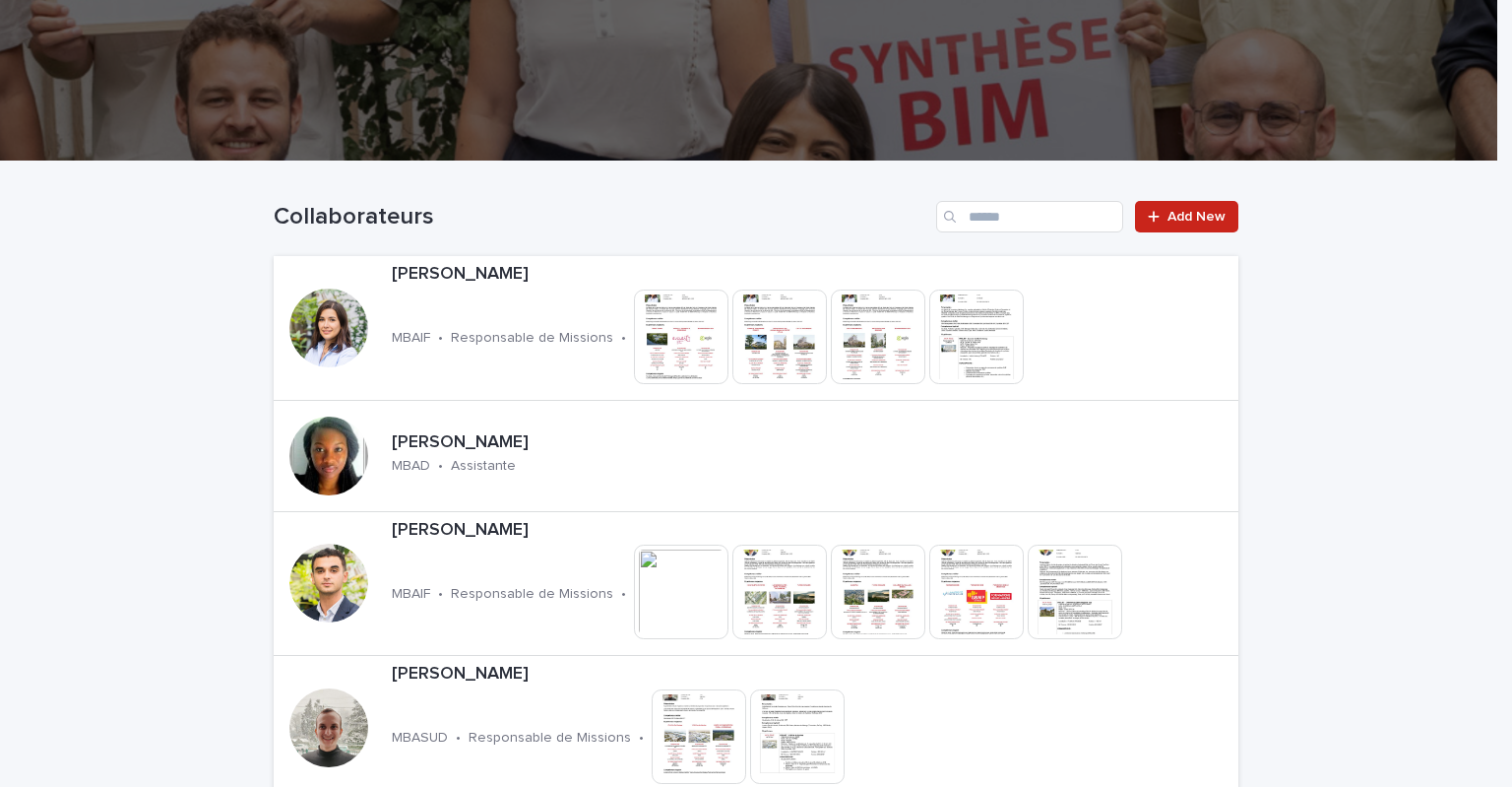 scroll, scrollTop: 0, scrollLeft: 0, axis: both 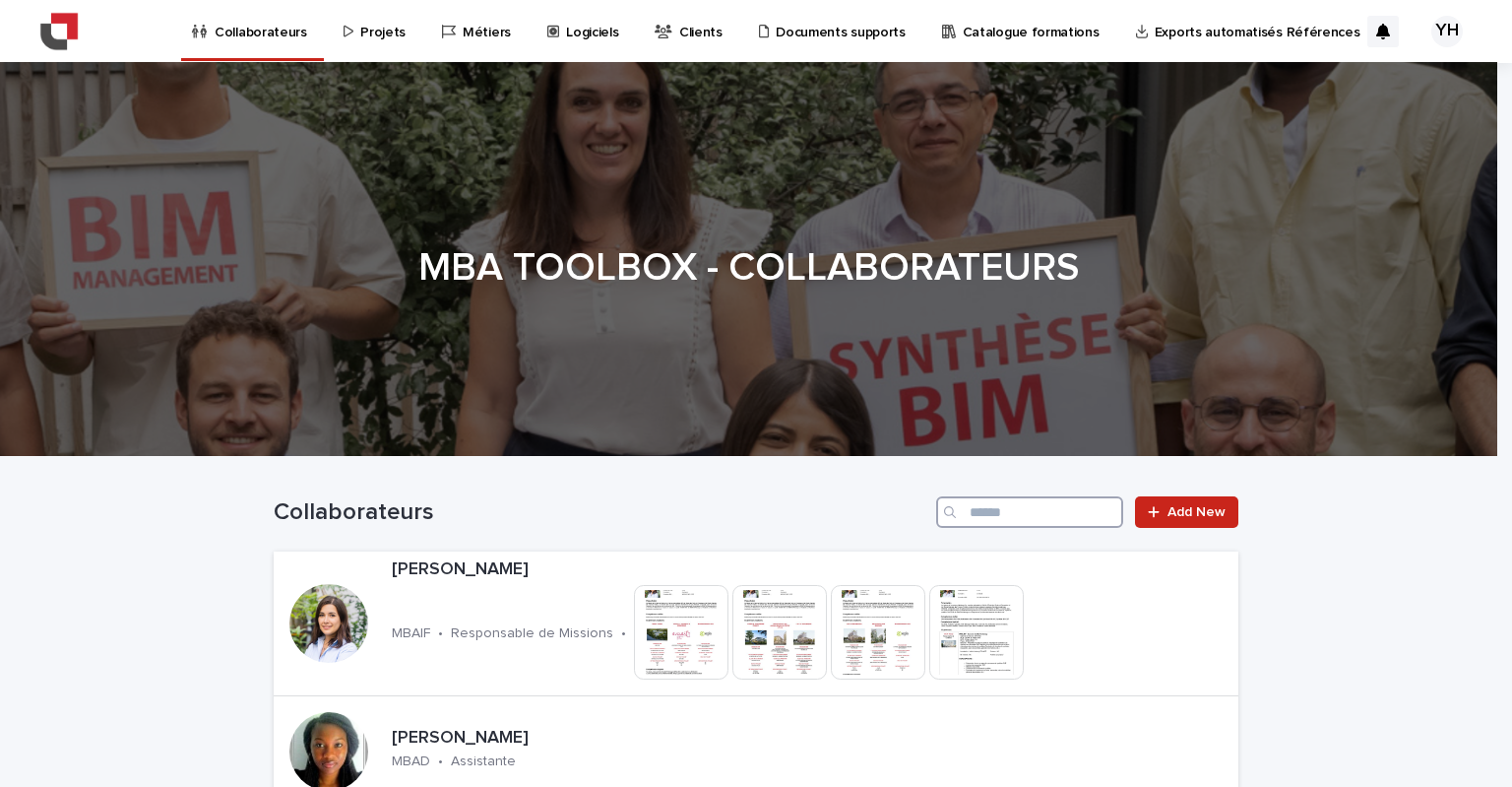 click at bounding box center (1030, 512) 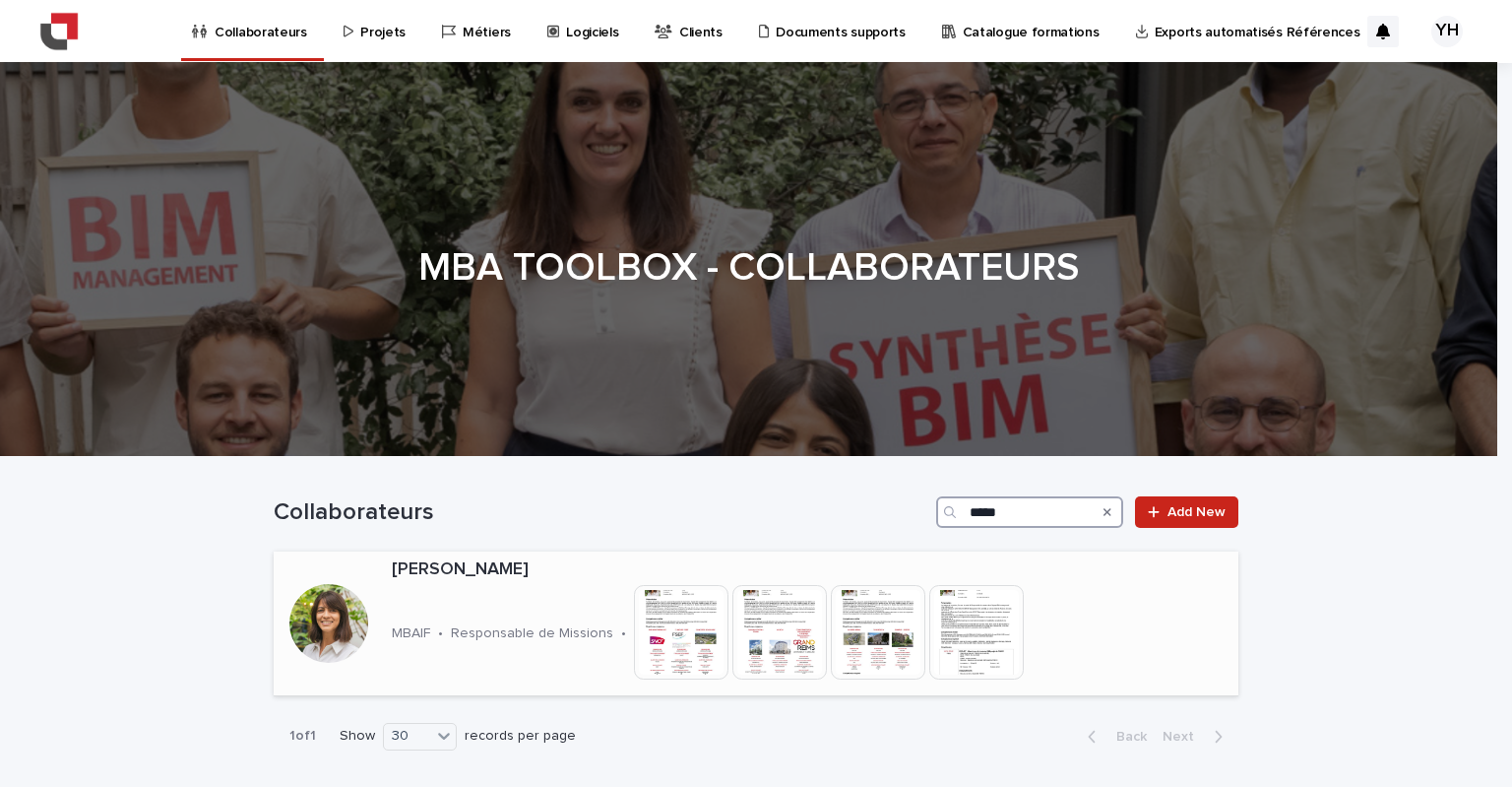 type on "*****" 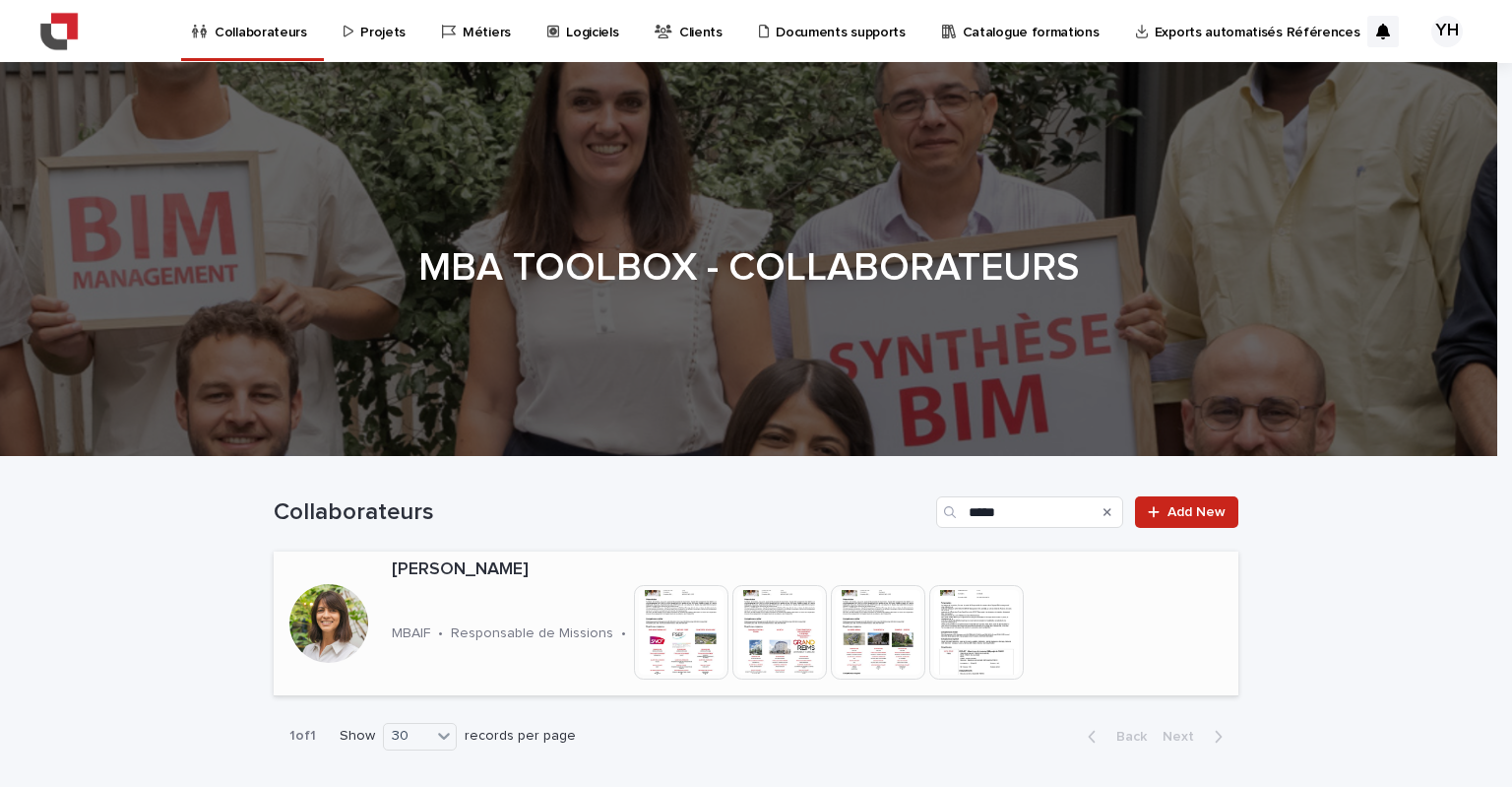 click at bounding box center (681, 632) 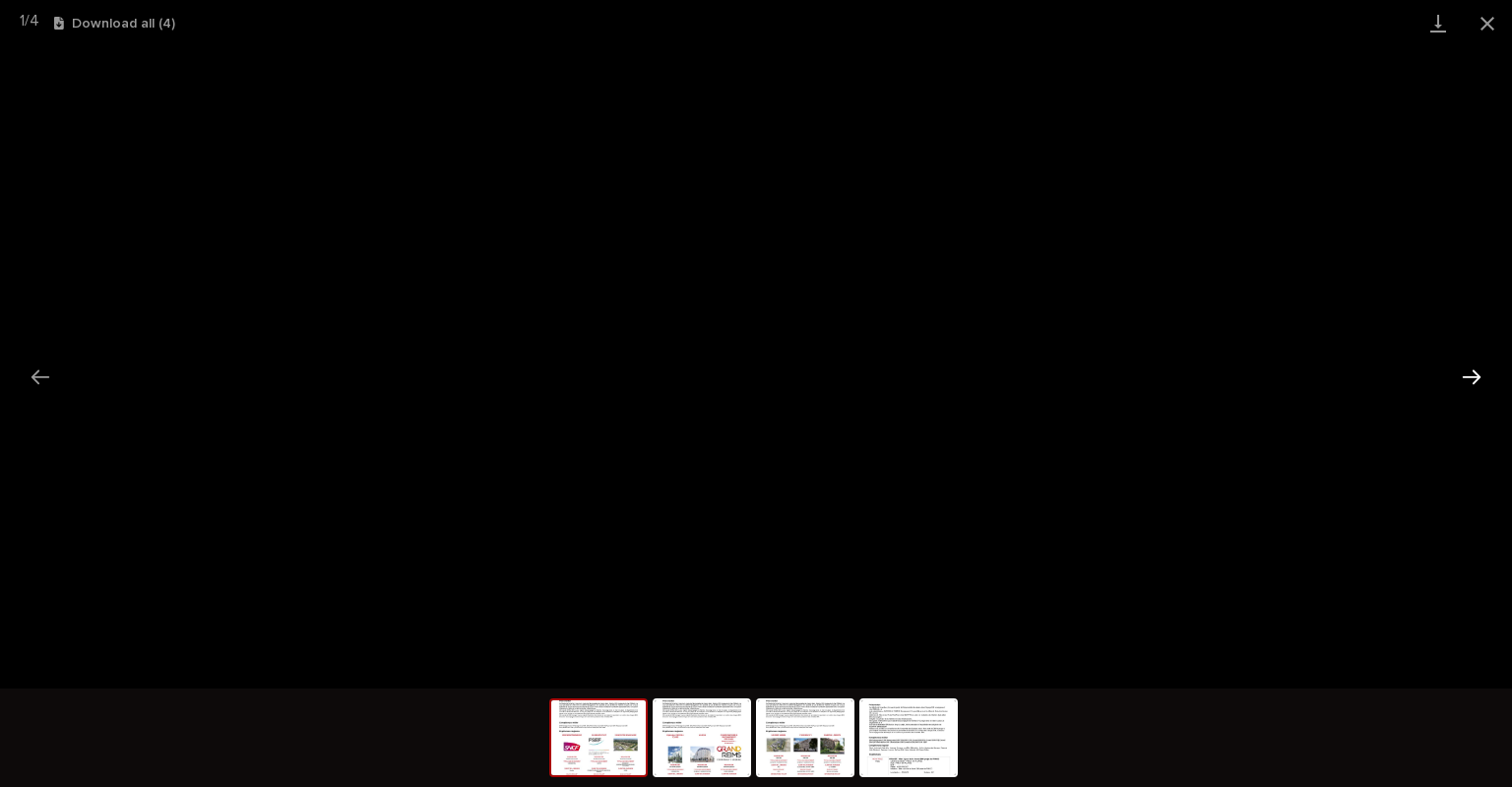 click at bounding box center [1472, 376] 